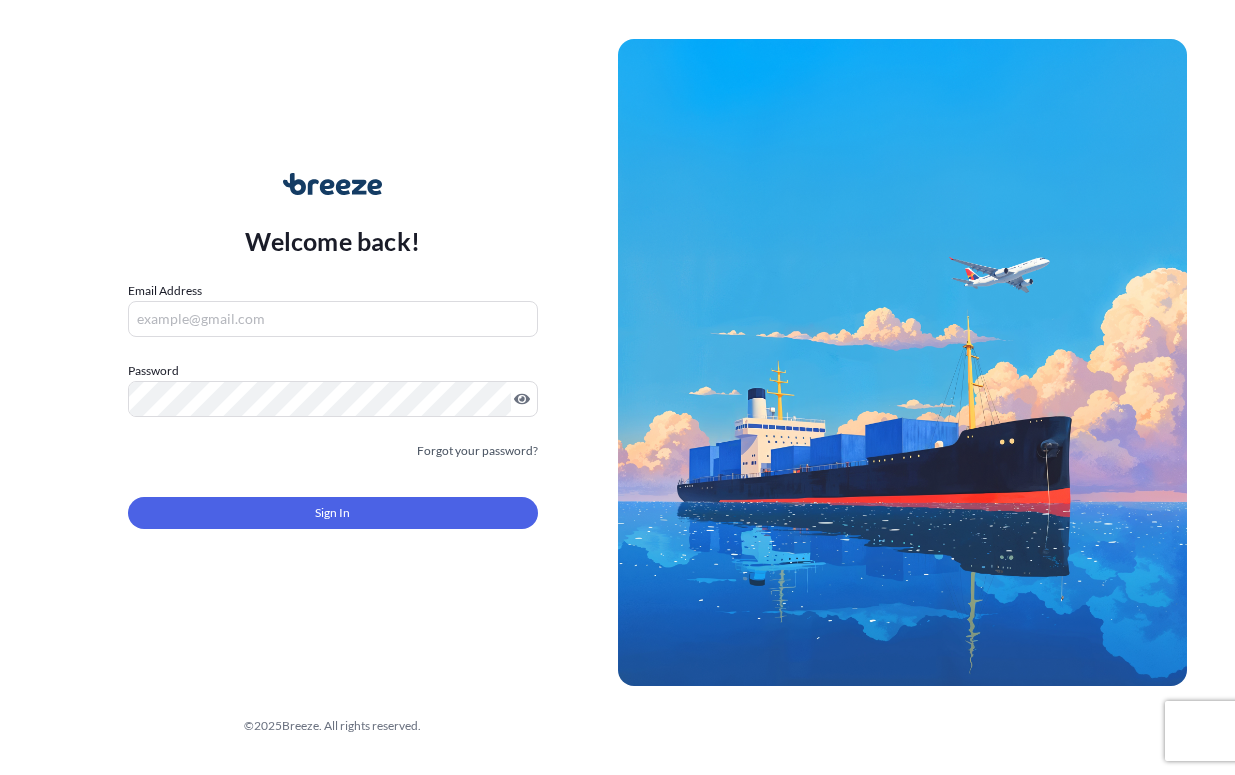 scroll, scrollTop: 0, scrollLeft: 0, axis: both 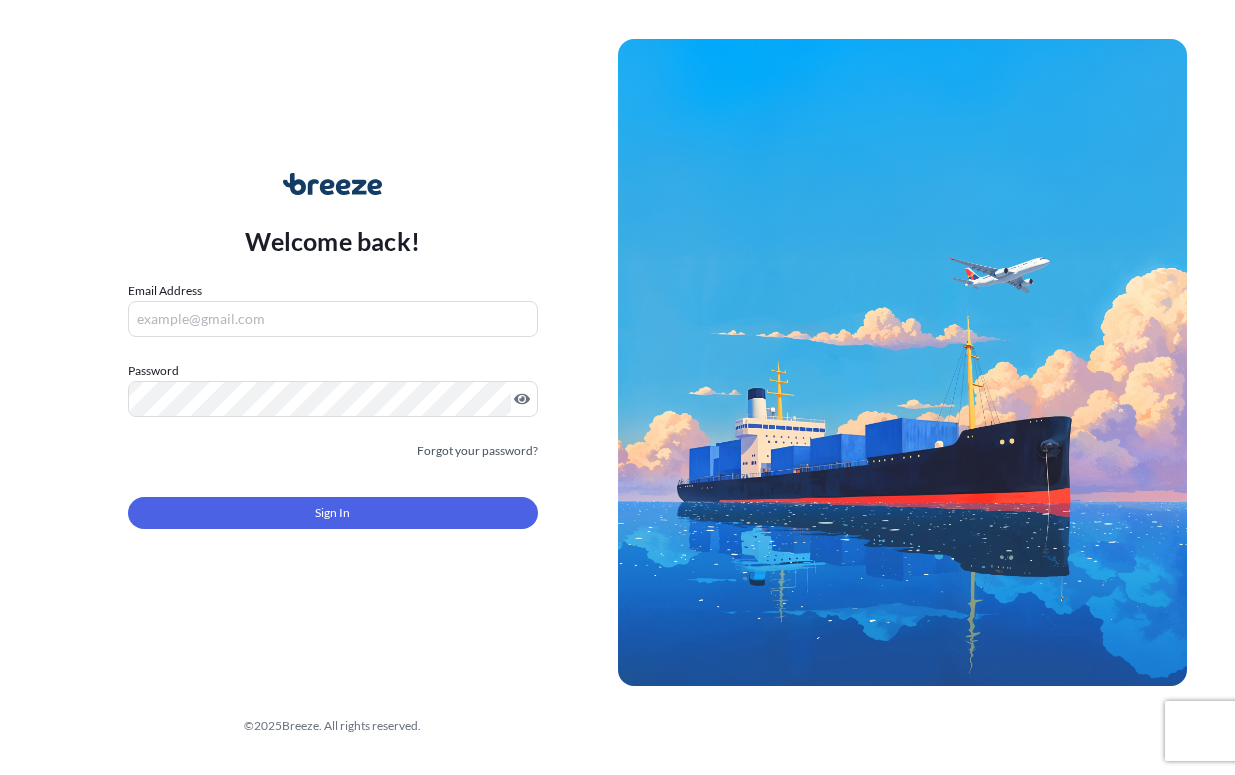 click on "Email Address" at bounding box center (333, 319) 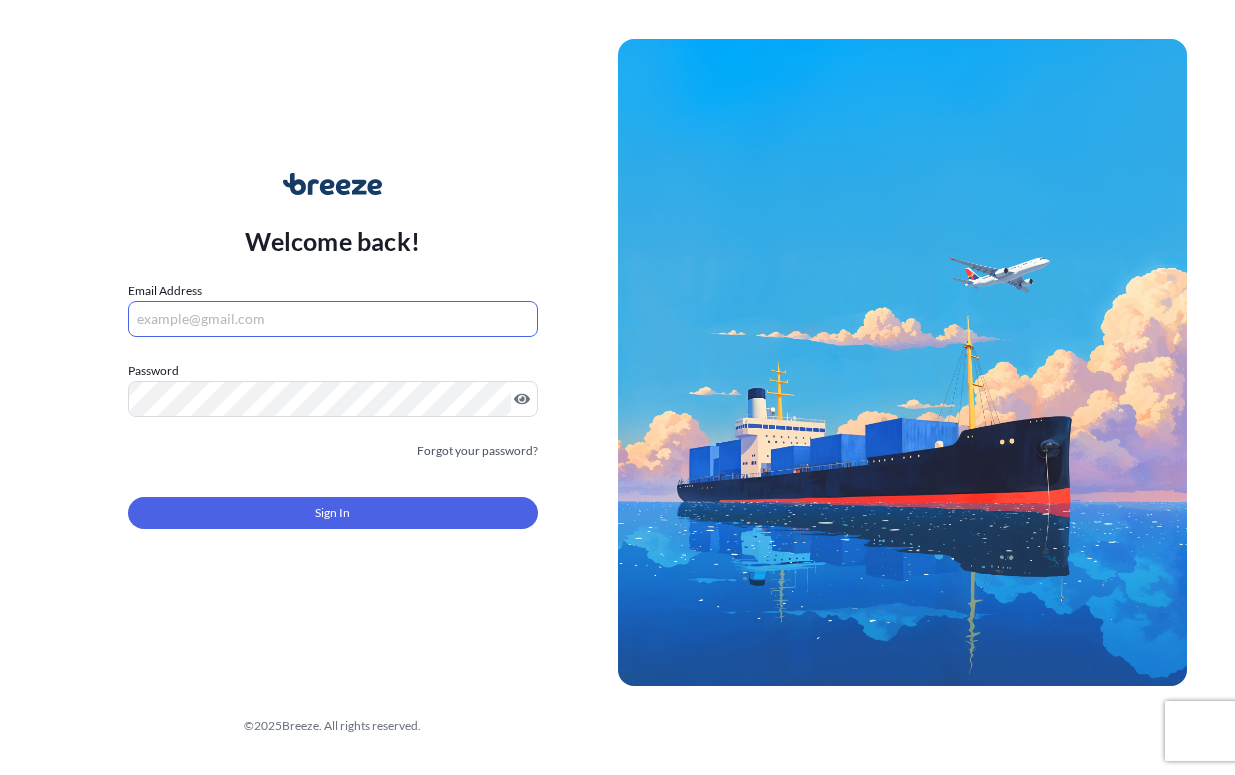 type on "shipusa@glovalink.net" 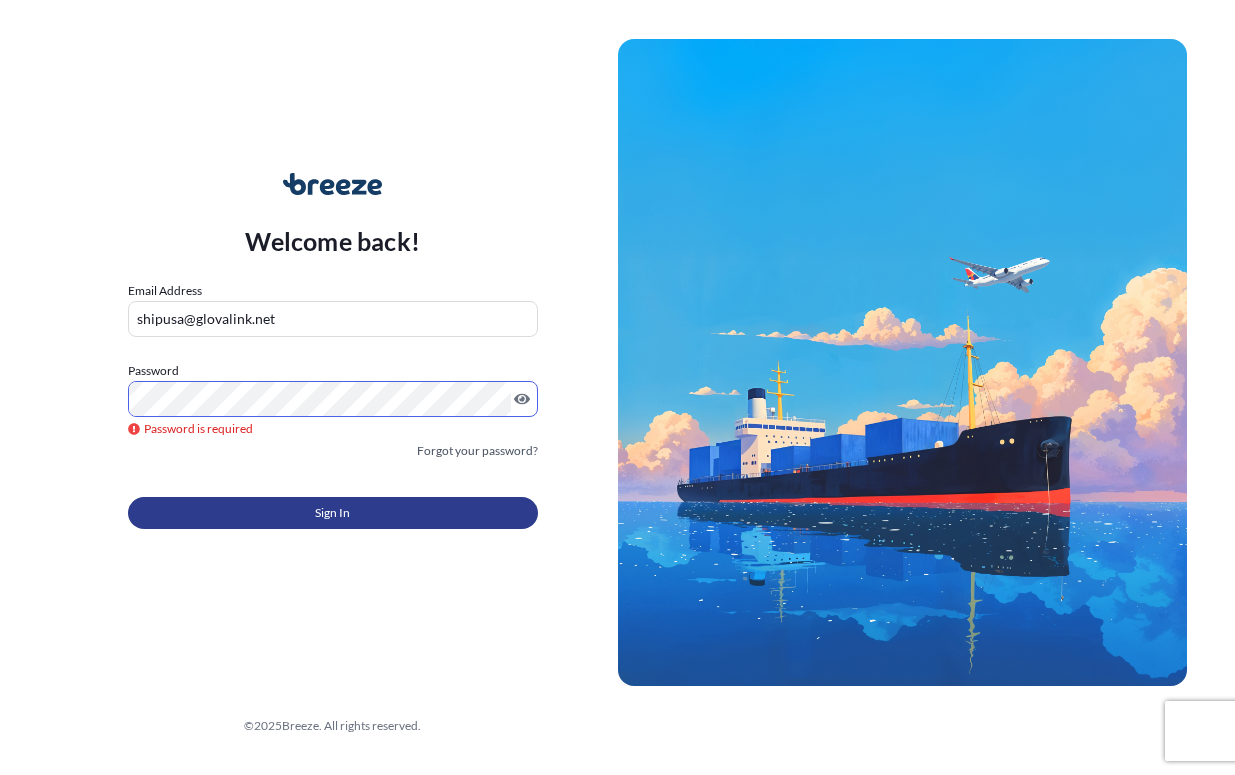click on "Sign In" at bounding box center [333, 513] 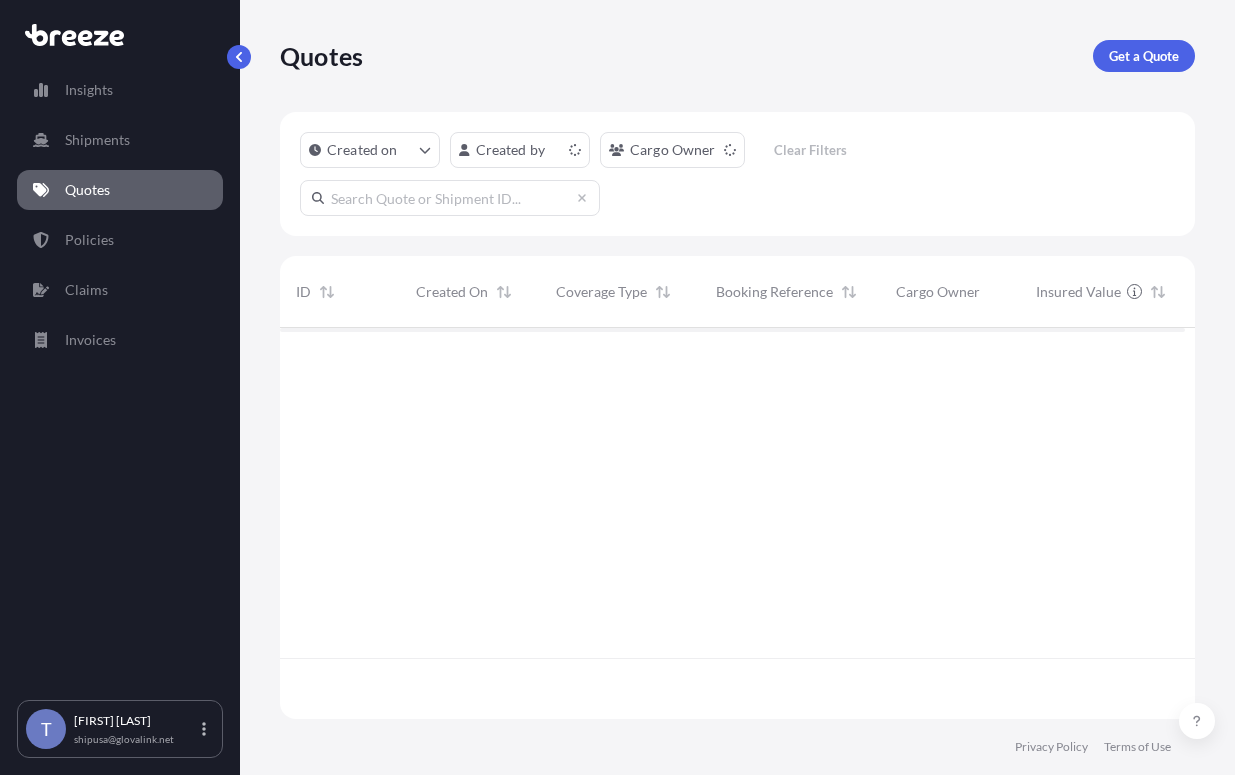 scroll, scrollTop: 16, scrollLeft: 16, axis: both 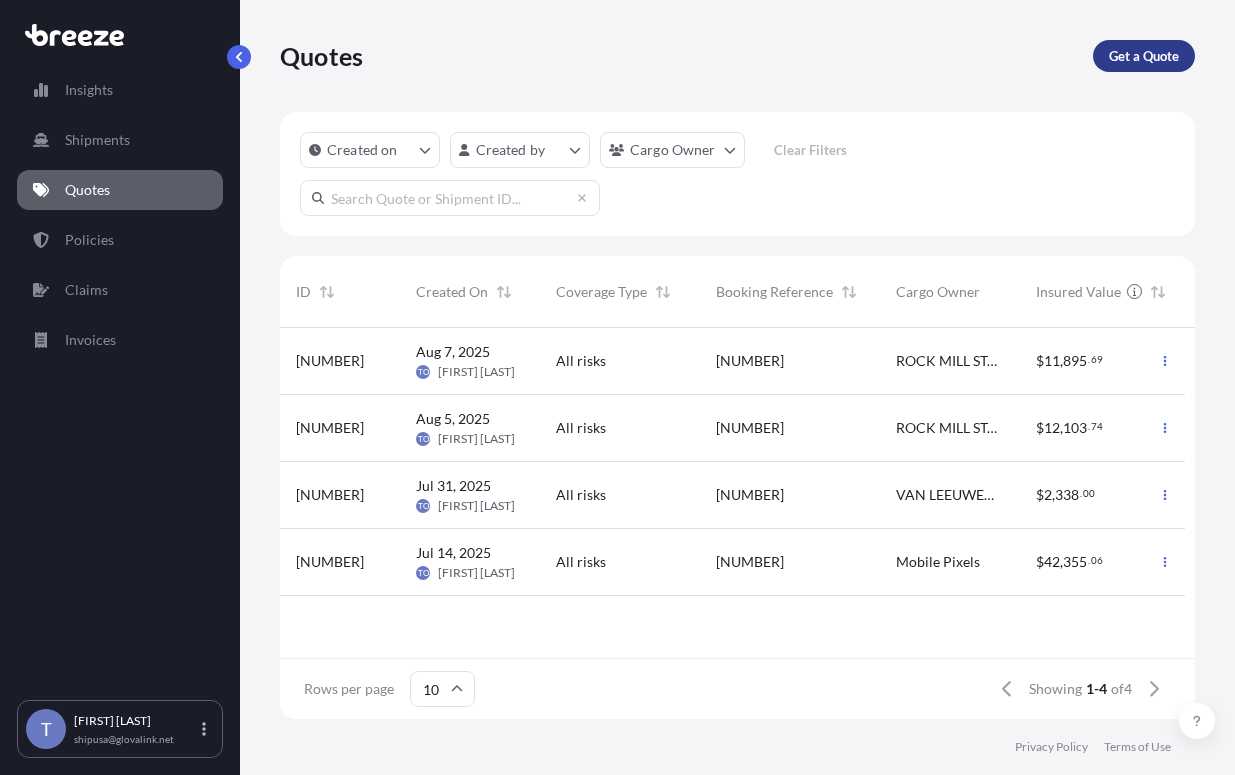 click on "Get a Quote" at bounding box center (1144, 56) 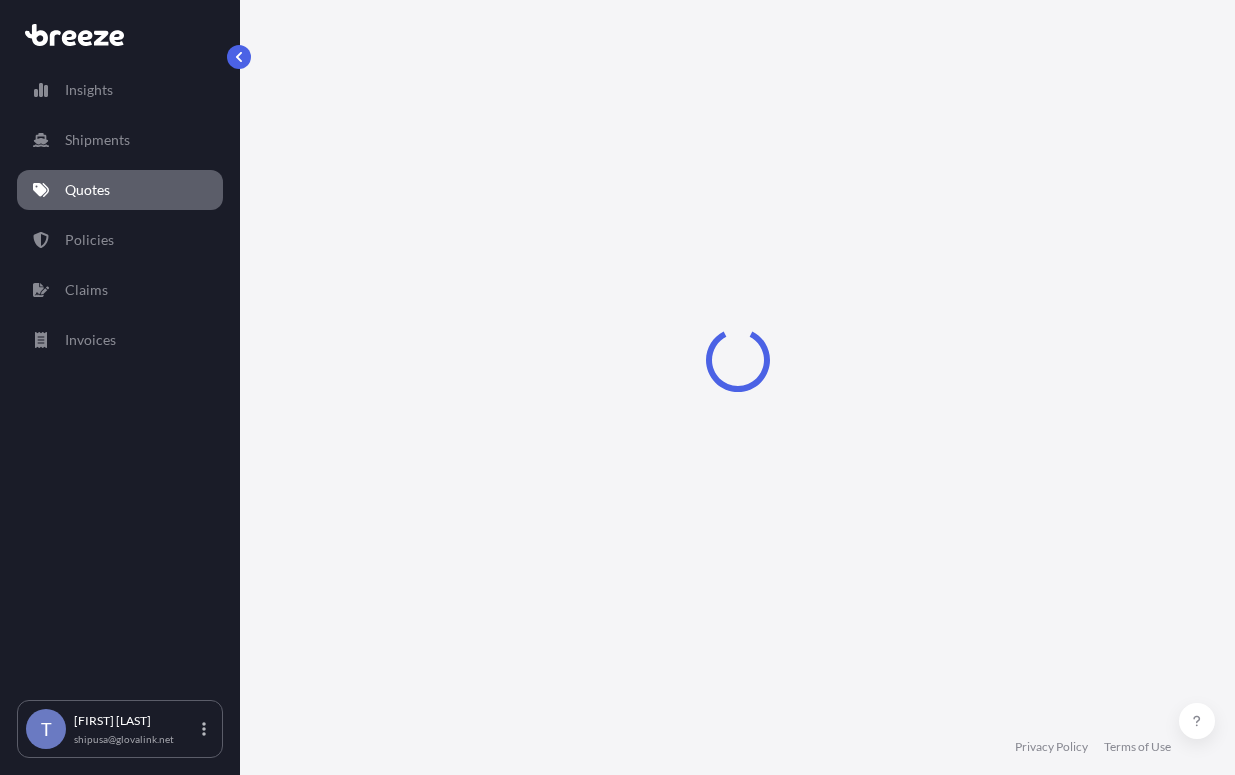 select on "Sea" 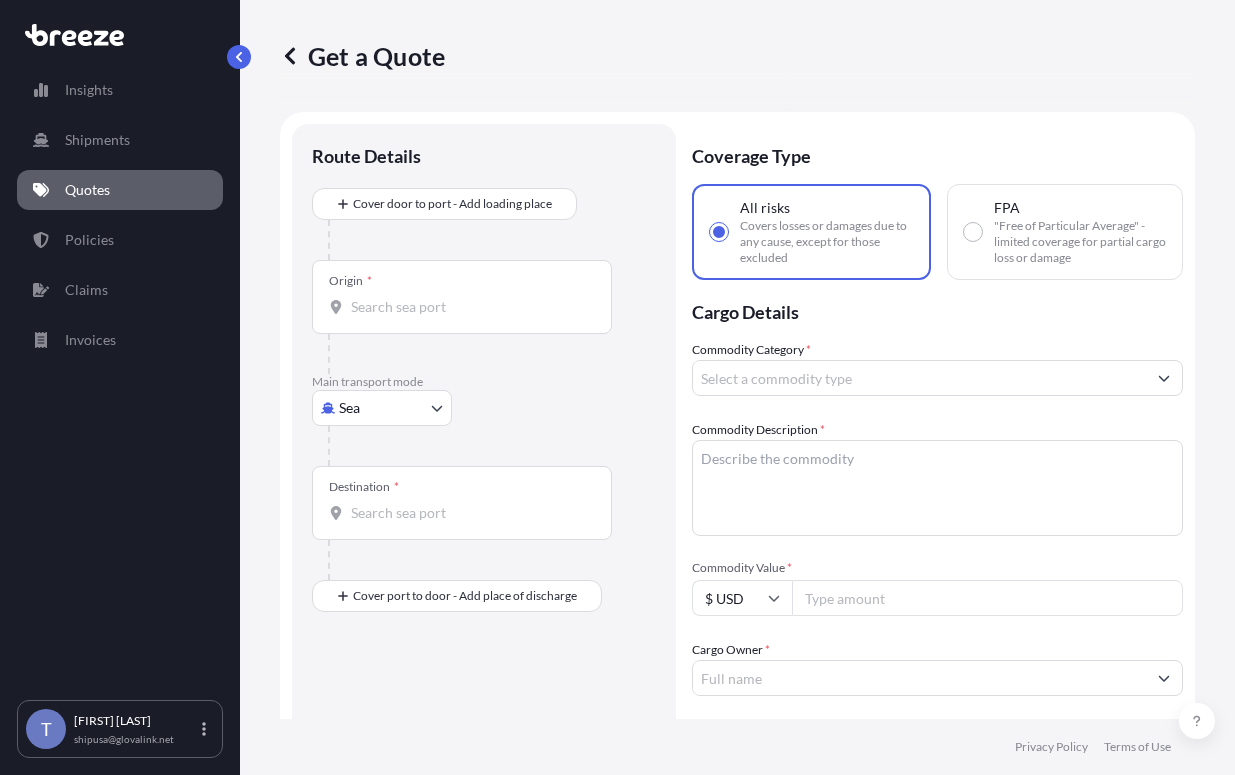 scroll, scrollTop: 36, scrollLeft: 0, axis: vertical 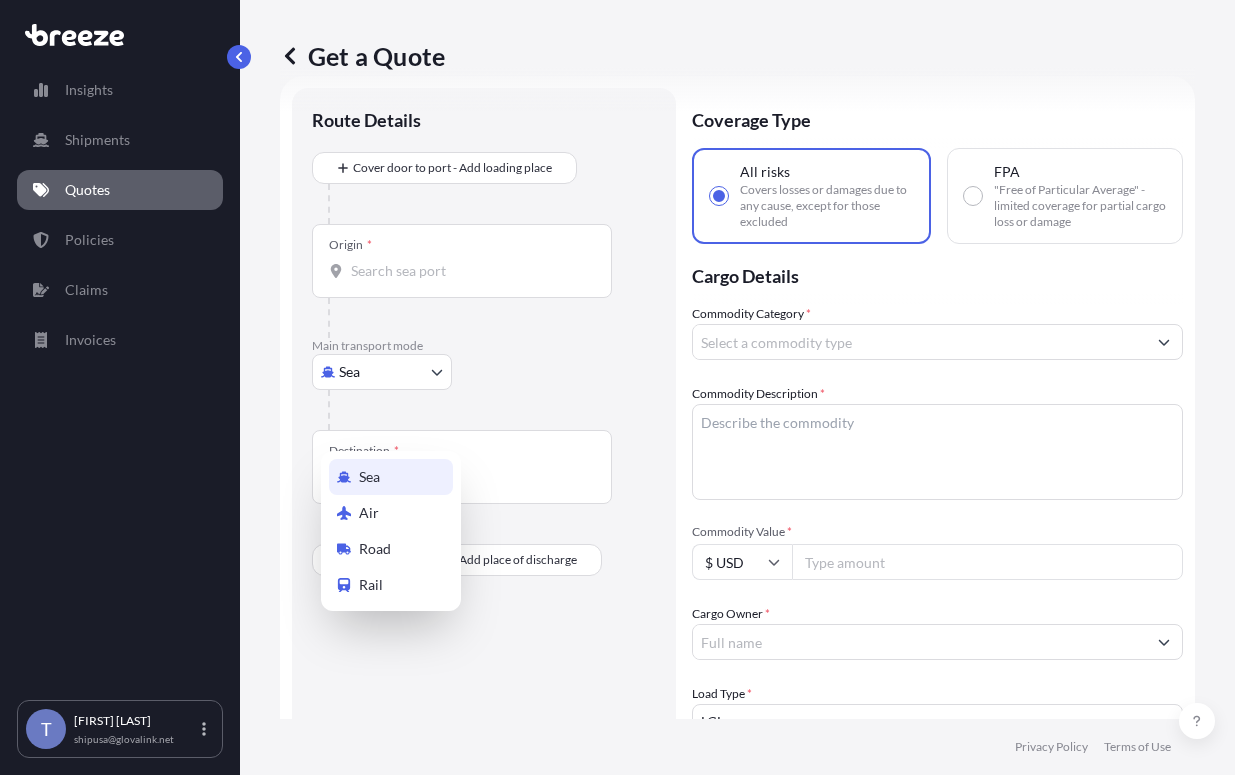 click on "Insights Shipments Quotes Policies Claims Invoices T Tania [LAST] shipusa@glovalink.net Get a Quote Route Details Cover door to port - Add loading place Place of loading Road Road Rail Origin * Main transport mode Sea Sea Air Road Rail Destination * Cover port to door - Add place of discharge Road Road Rail Place of Discharge Coverage Type All risks Covers losses or damages due to any cause, except for those excluded FPA "Free of Particular Average" - limited coverage for partial cargo loss or damage Cargo Details Commodity Category * Commodity Description * Commodity Value * $ USD Cargo Owner * Load Type * LCL LCL FTL Freight Cost $ USD Booking Reference Vessel Name Special Conditions Hazardous Temperature Controlled Fragile Livestock Bulk Cargo Bagged Goods Used Goods Get a Quote Privacy Policy Terms of Use" at bounding box center (617, 462) 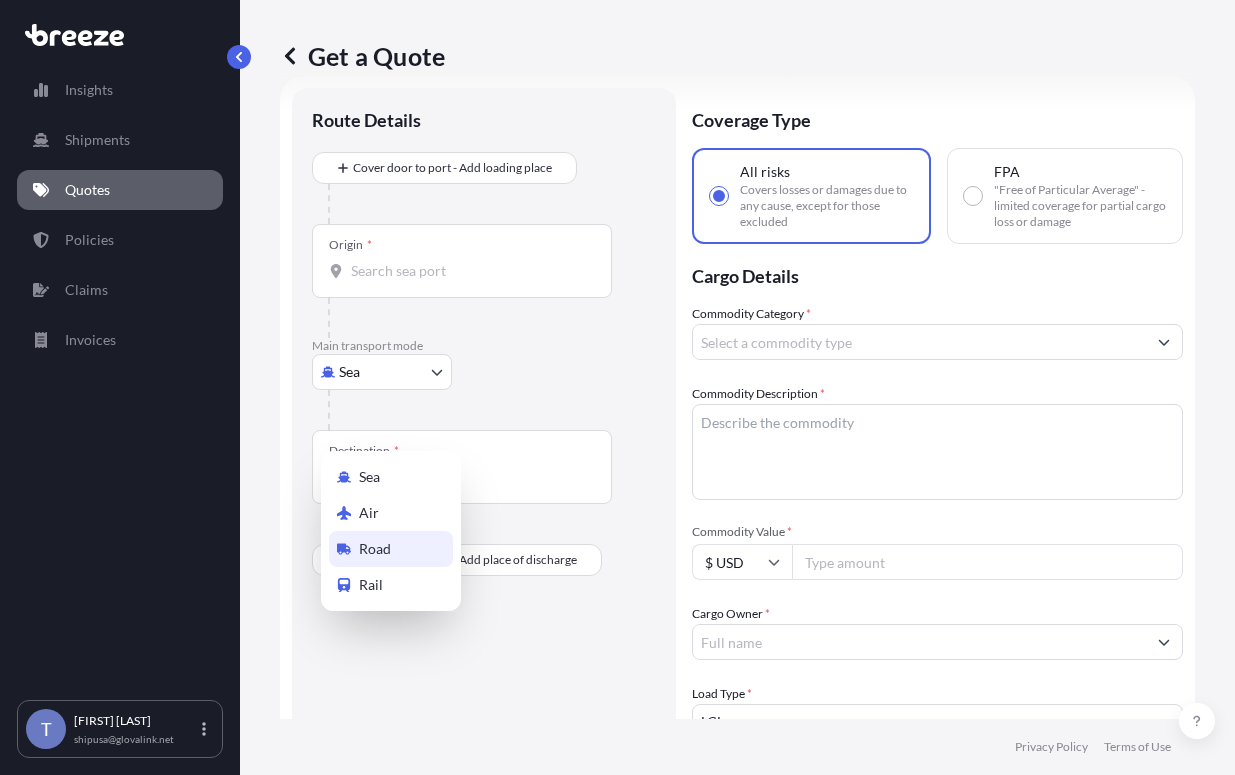 click on "Road" at bounding box center [391, 549] 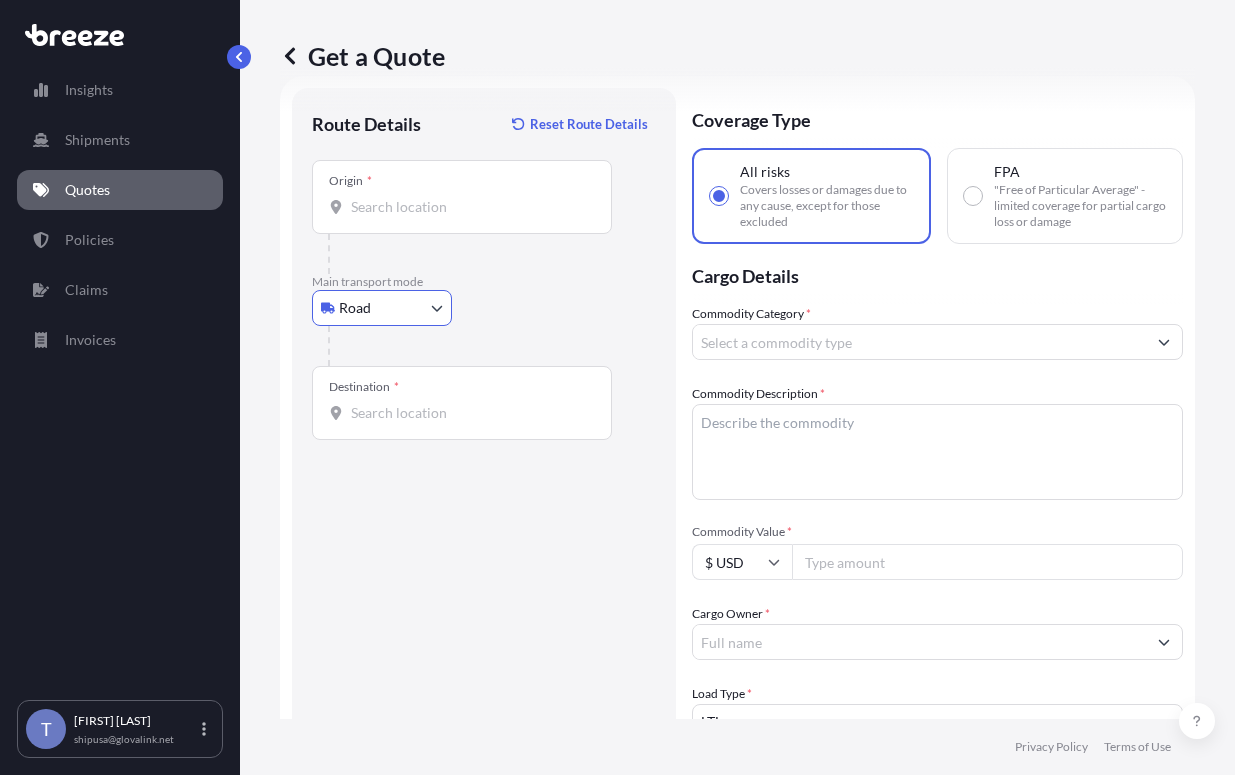 click on "Origin *" at bounding box center (462, 197) 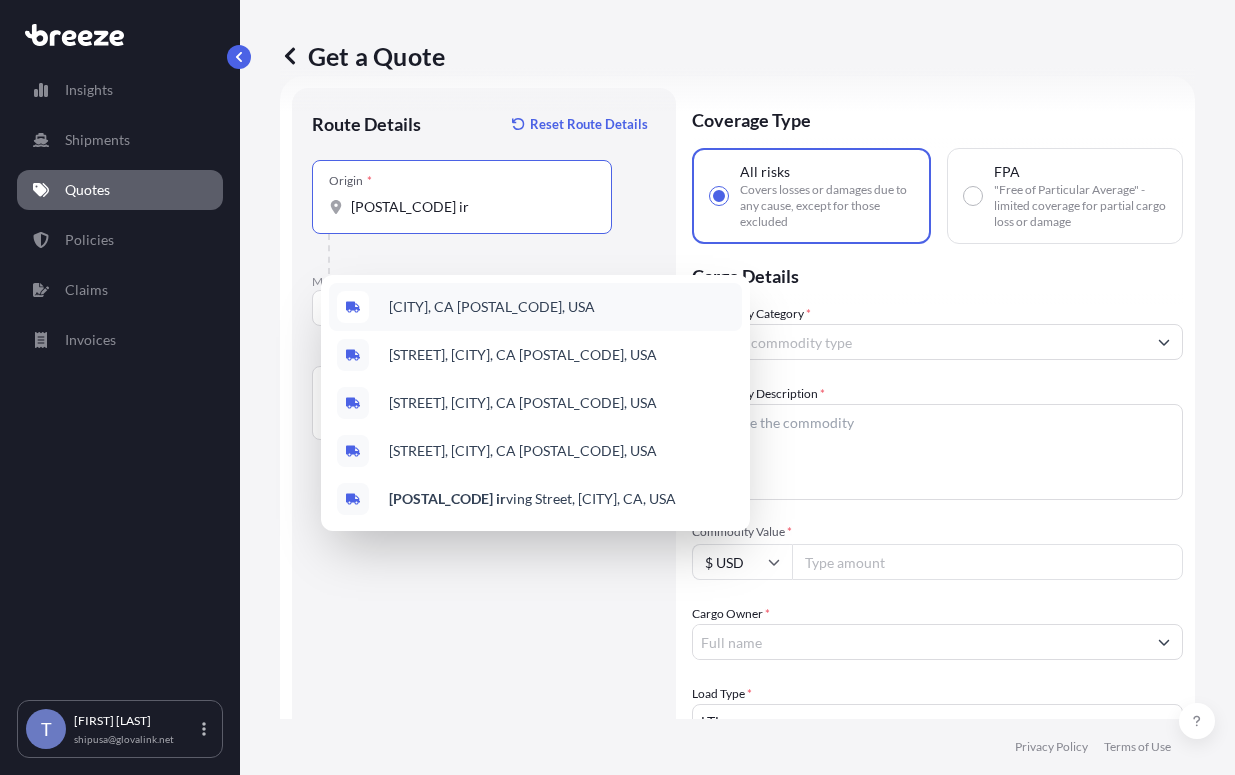 click on "[CITY], CA [POSTAL_CODE], USA" at bounding box center [492, 307] 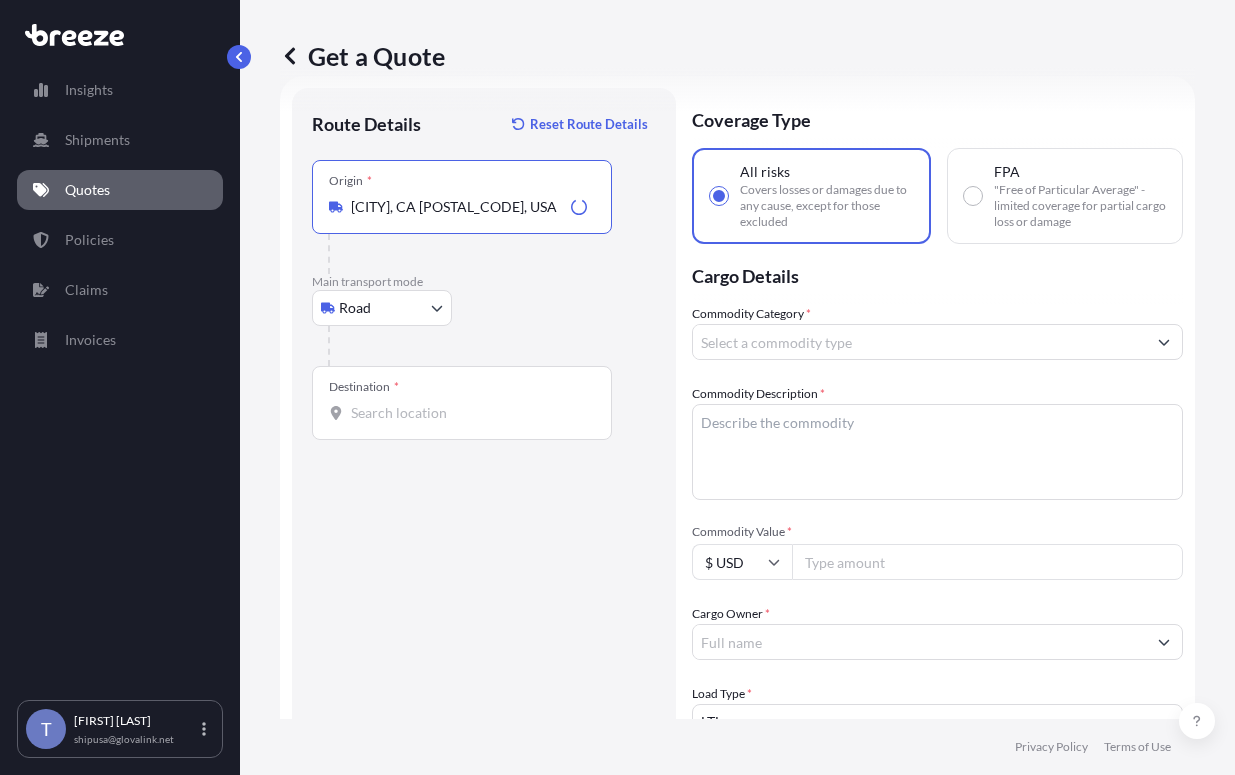 type on "[CITY], CA [POSTAL_CODE], USA" 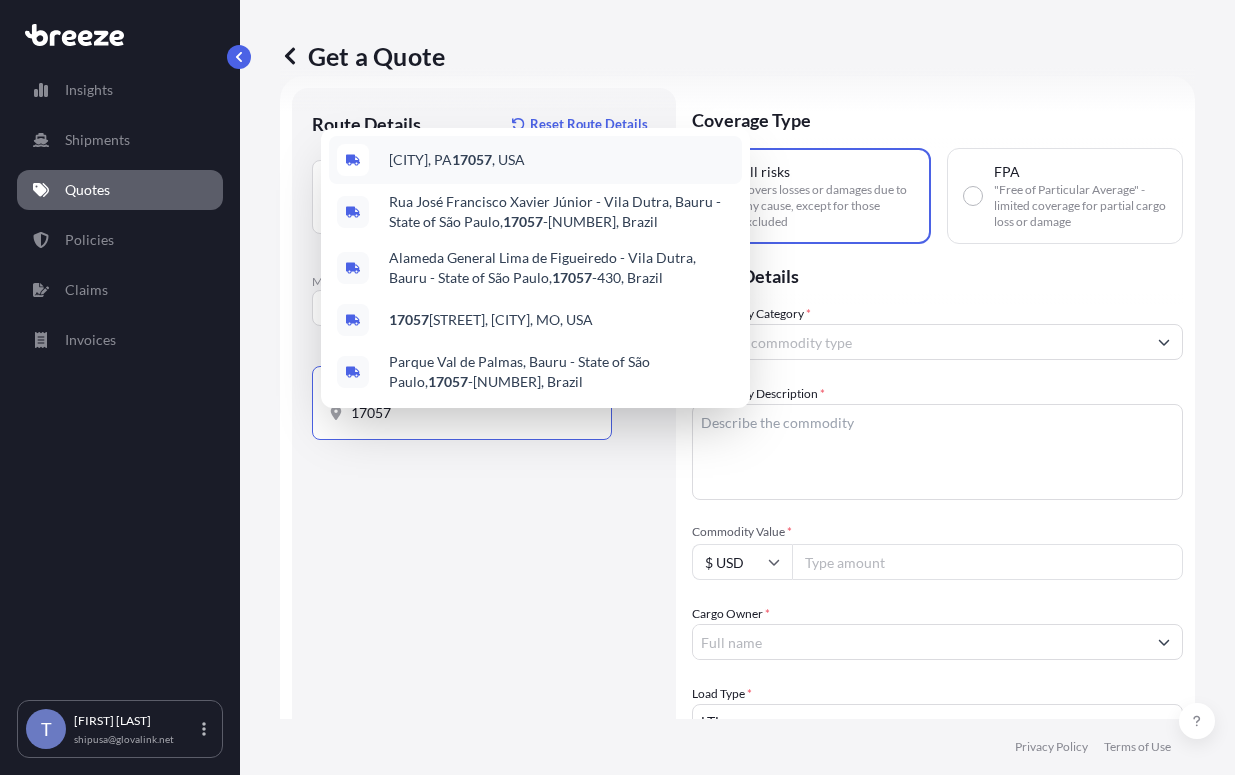 click on "[CITY], PA  [POSTAL_CODE] , USA" at bounding box center [535, 160] 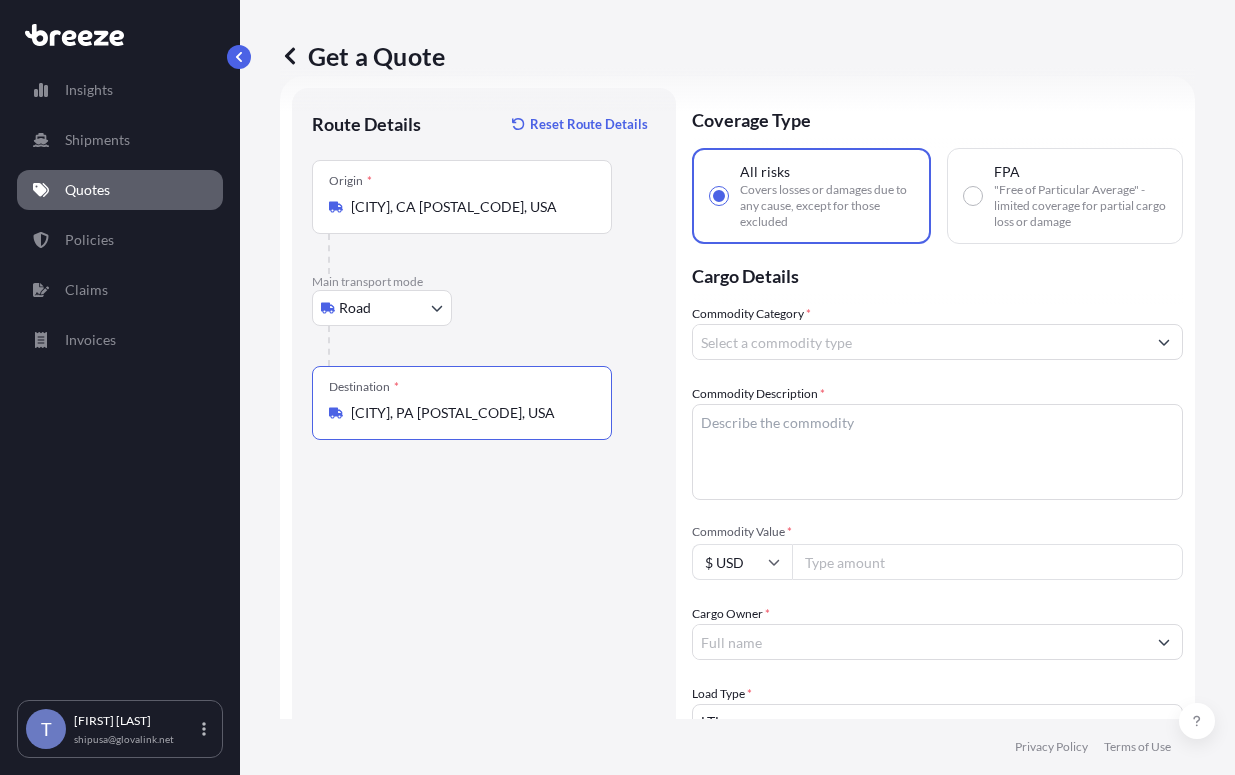 type on "[CITY], PA [POSTAL_CODE], USA" 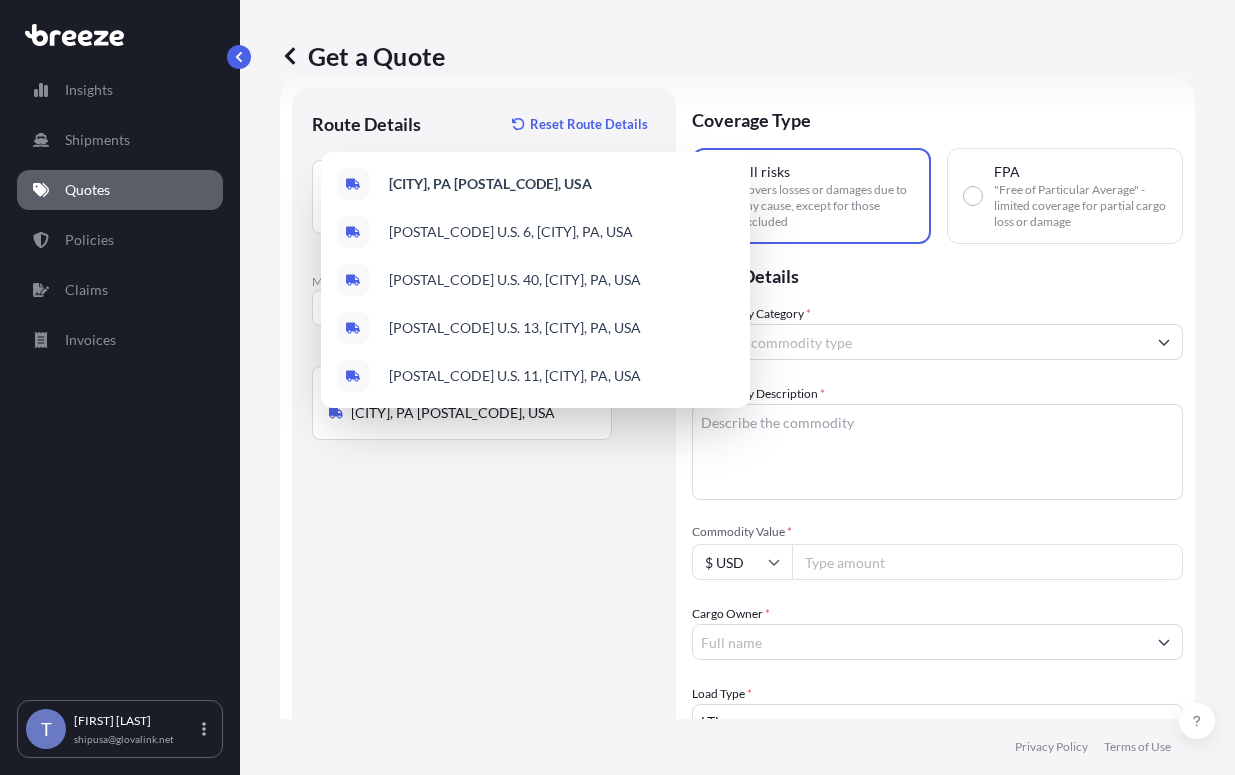 click on "Route Details Reset Route Details Place of loading Road Road Rail Origin * [CITY], CA [POSTAL_CODE], USA Main transport mode Road Sea Air Road Rail Destination * [CITY], PA [POSTAL_CODE], USA Road Road Rail Place of Discharge" at bounding box center (484, 620) 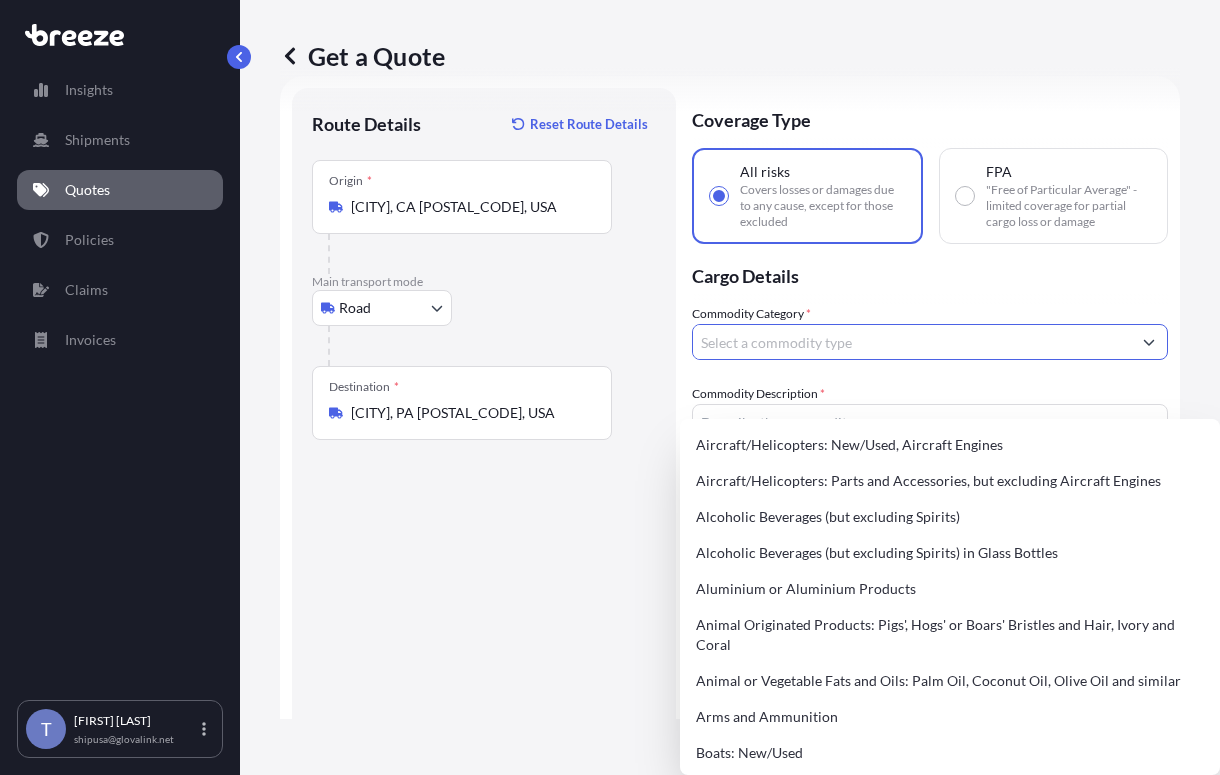 click on "Commodity Category *" at bounding box center (912, 342) 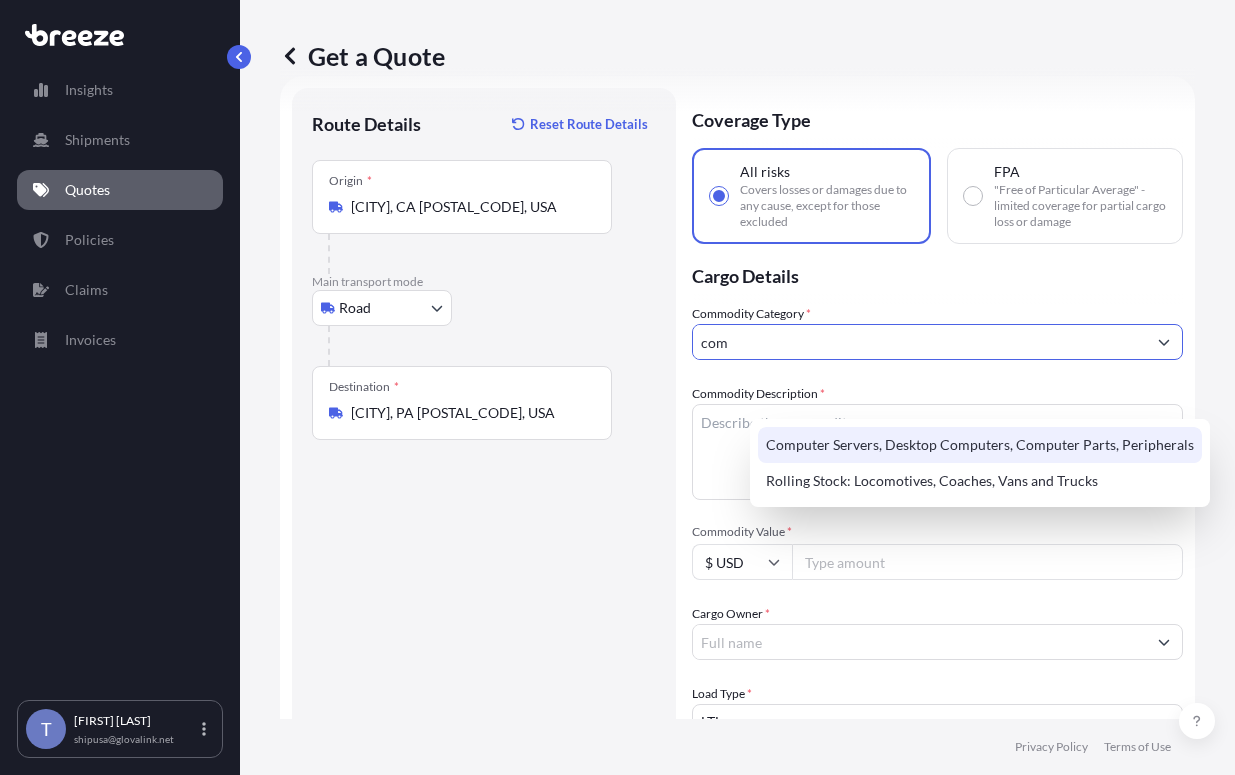 click on "Computer Servers, Desktop Computers, Computer Parts, Peripherals" at bounding box center (980, 445) 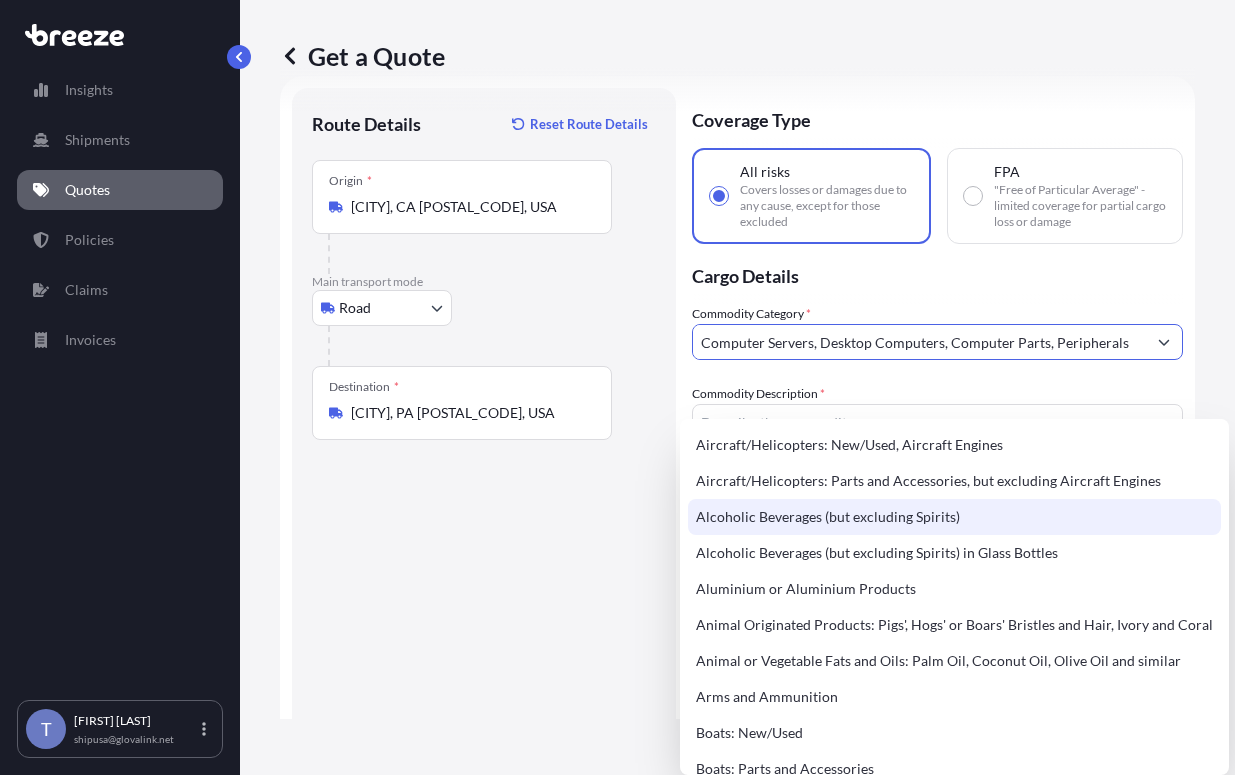 click on "Alcoholic Beverages (but excluding Spirits)" at bounding box center [954, 517] 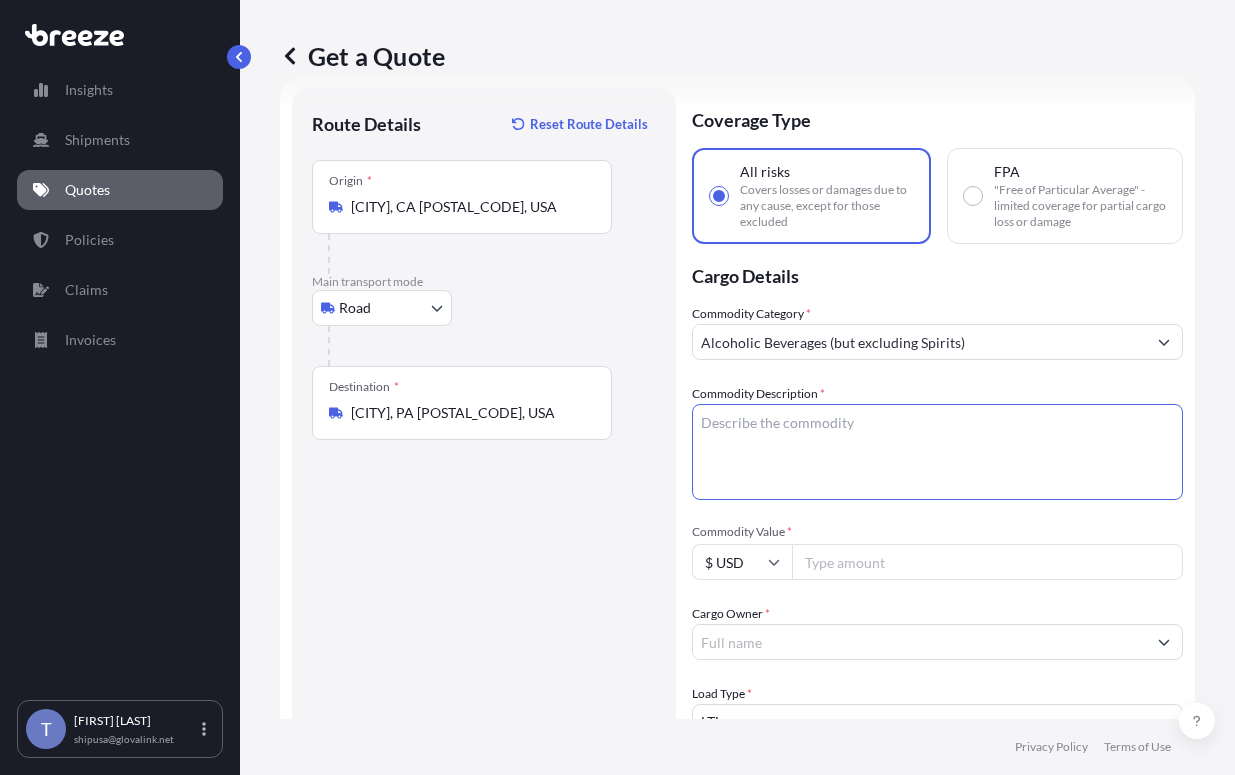 click on "Commodity Description *" at bounding box center (937, 452) 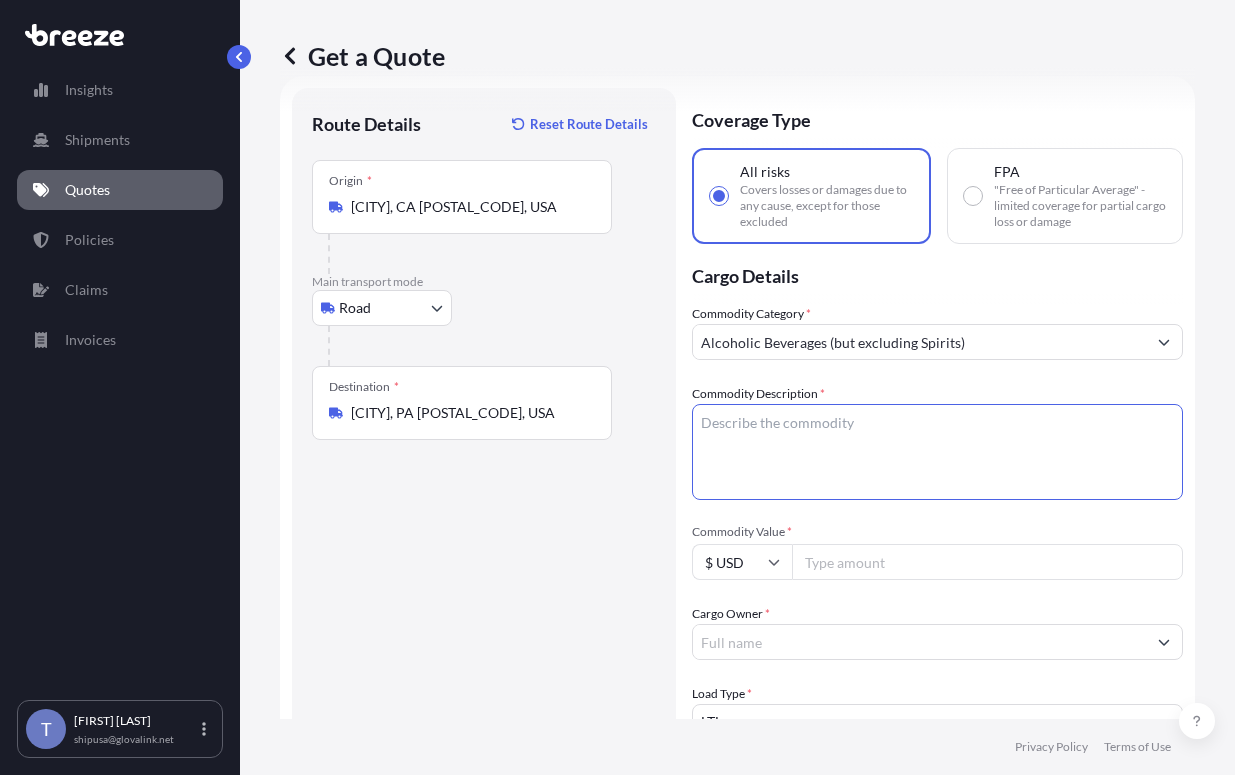 paste on "Extended Laptop Monitor" 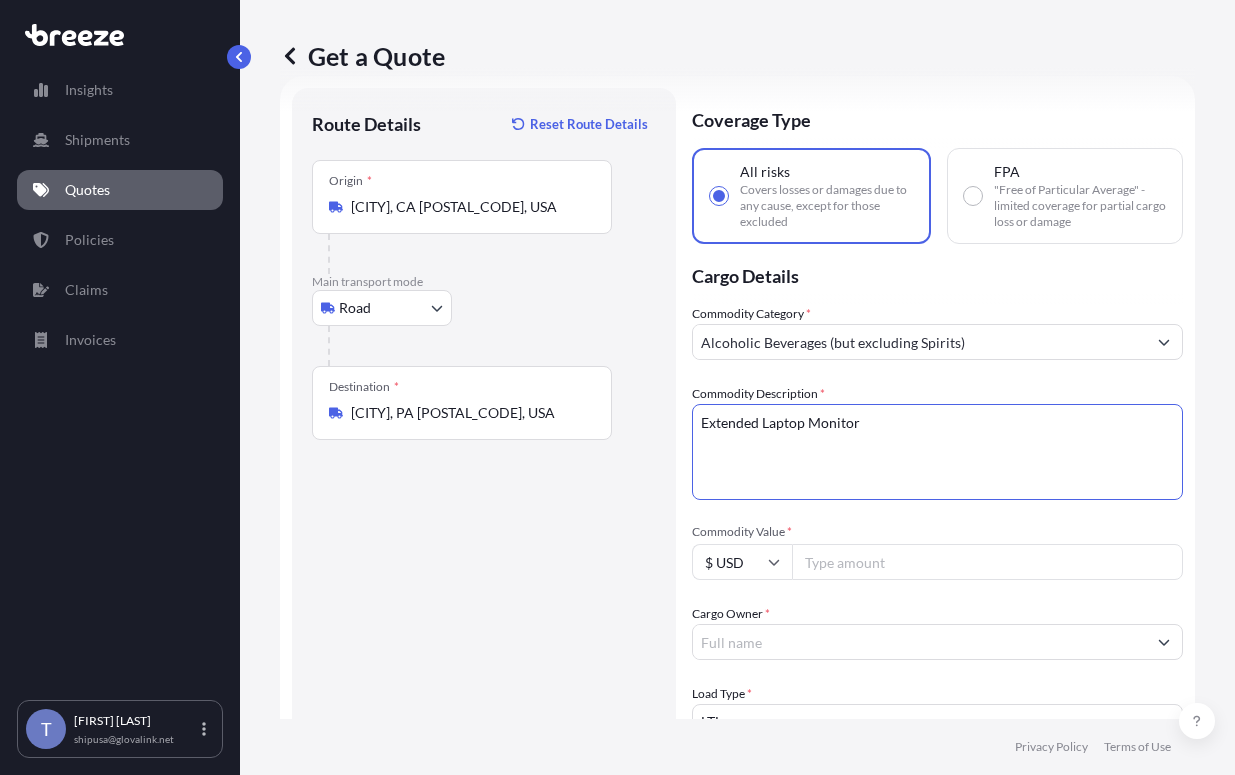 type on "Extended Laptop Monitor" 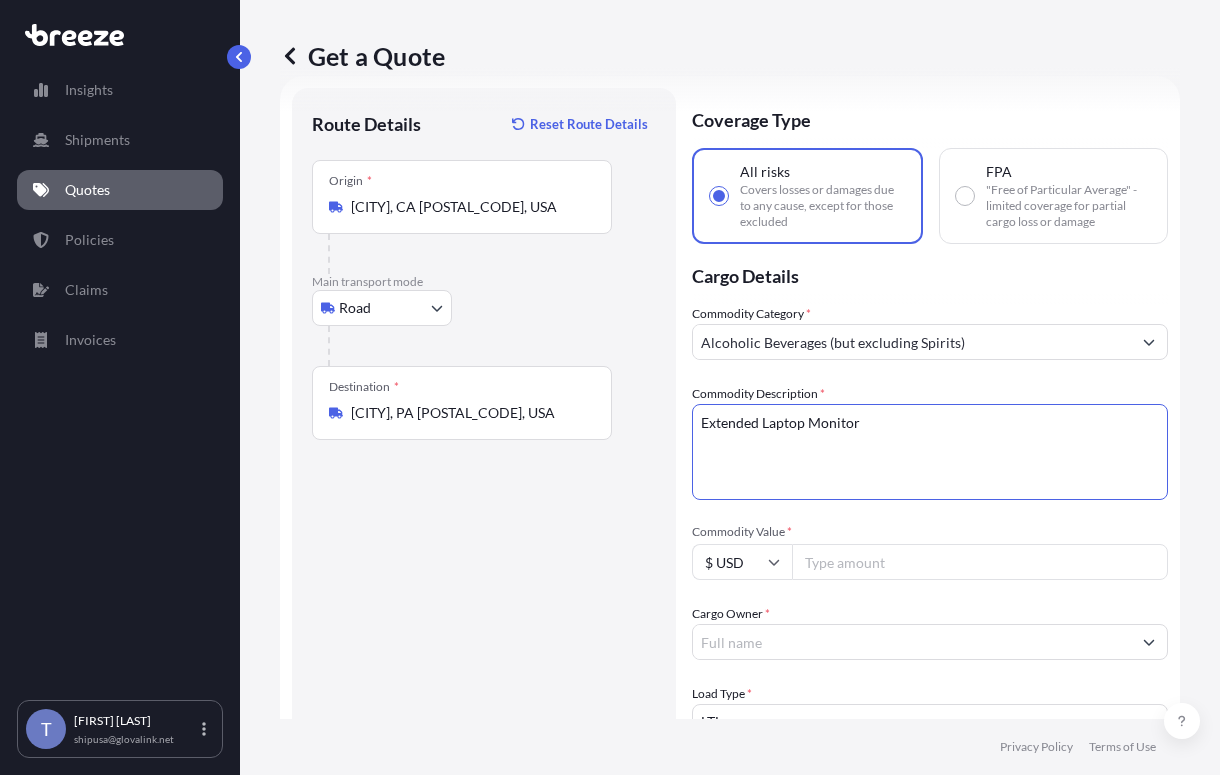 click on "Alcoholic Beverages (but excluding Spirits)" at bounding box center [912, 342] 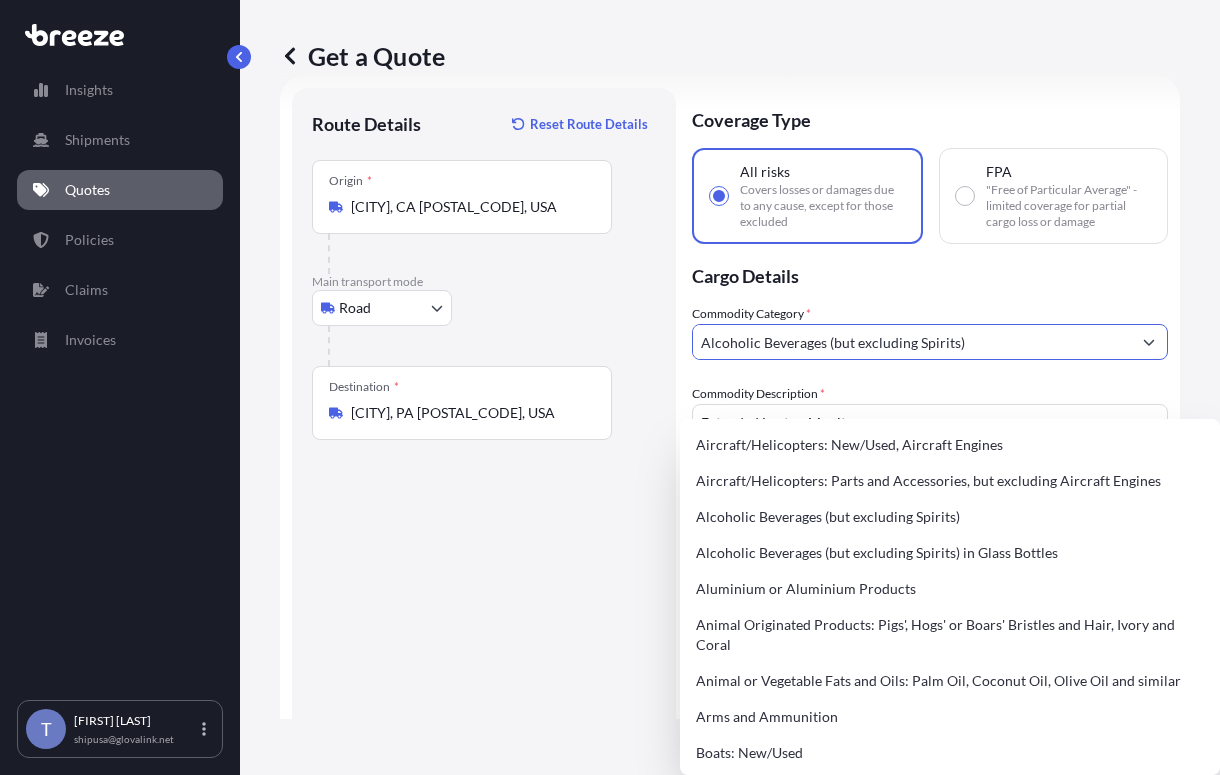 click on "Alcoholic Beverages (but excluding Spirits)" at bounding box center [912, 342] 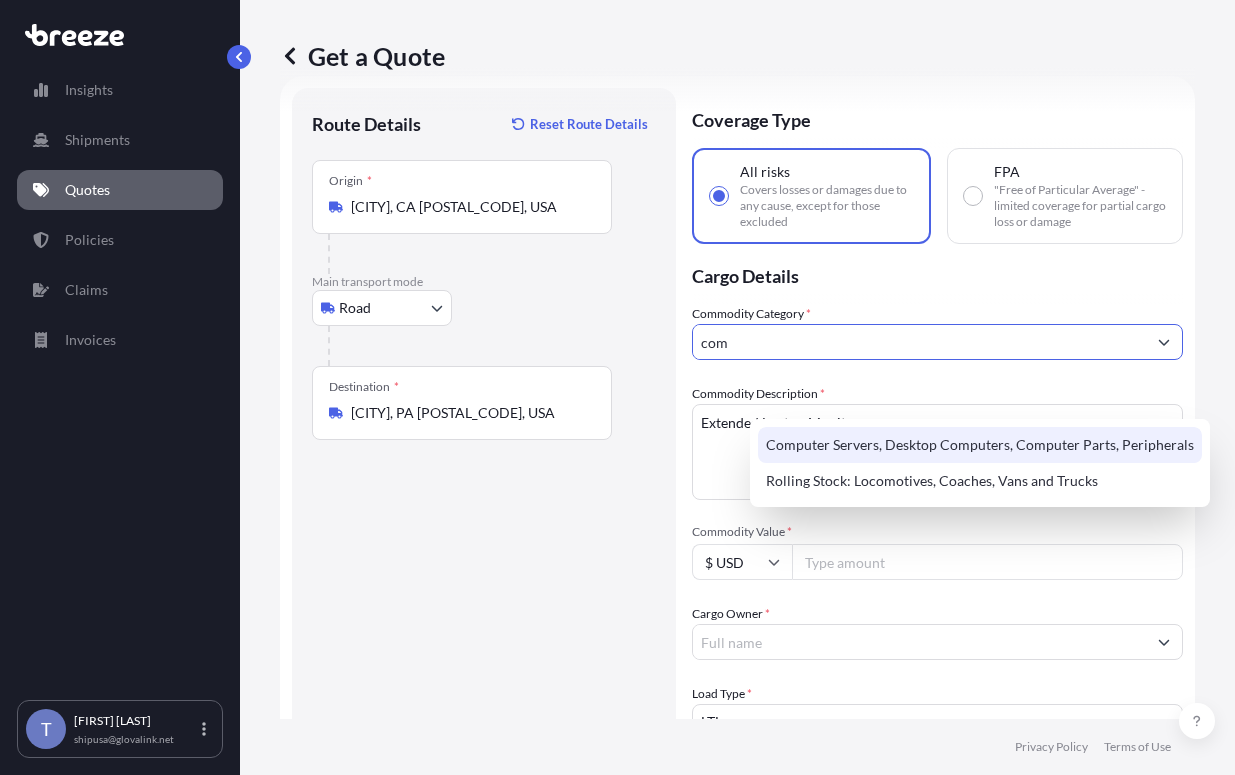 click on "Computer Servers, Desktop Computers, Computer Parts, Peripherals" at bounding box center [980, 445] 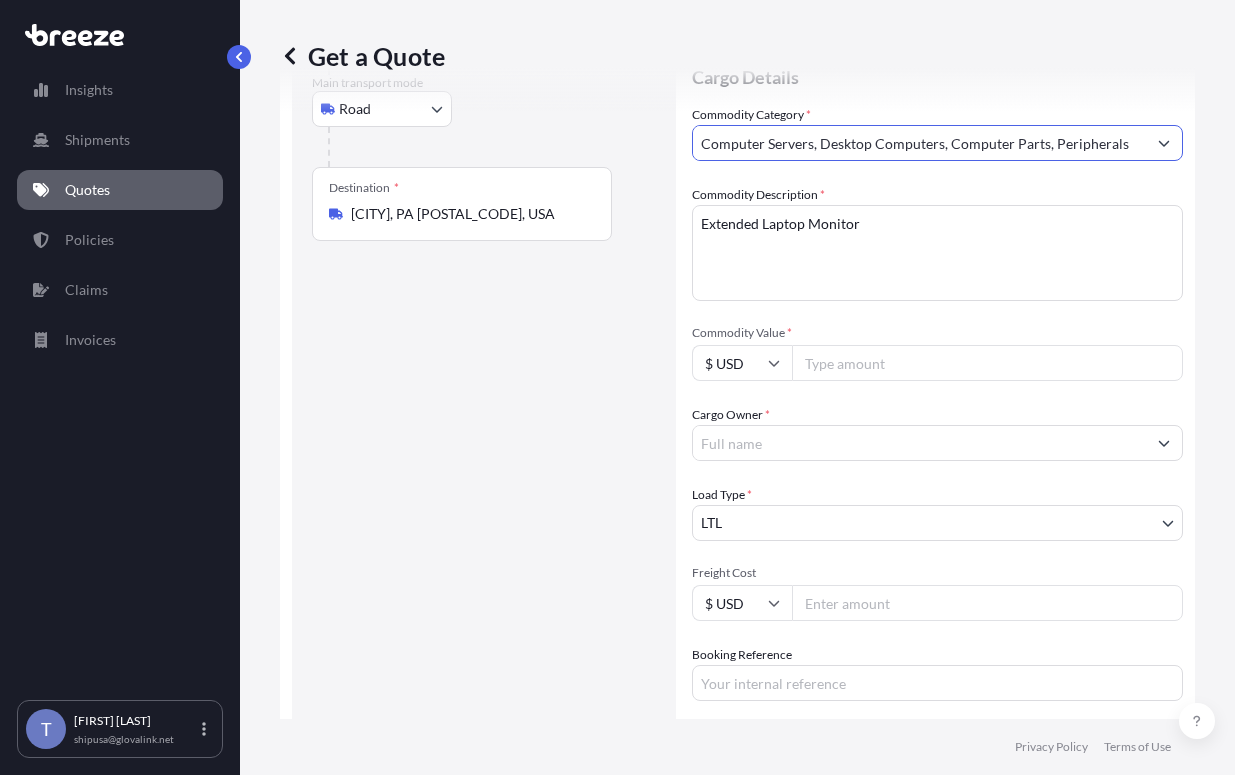 scroll, scrollTop: 236, scrollLeft: 0, axis: vertical 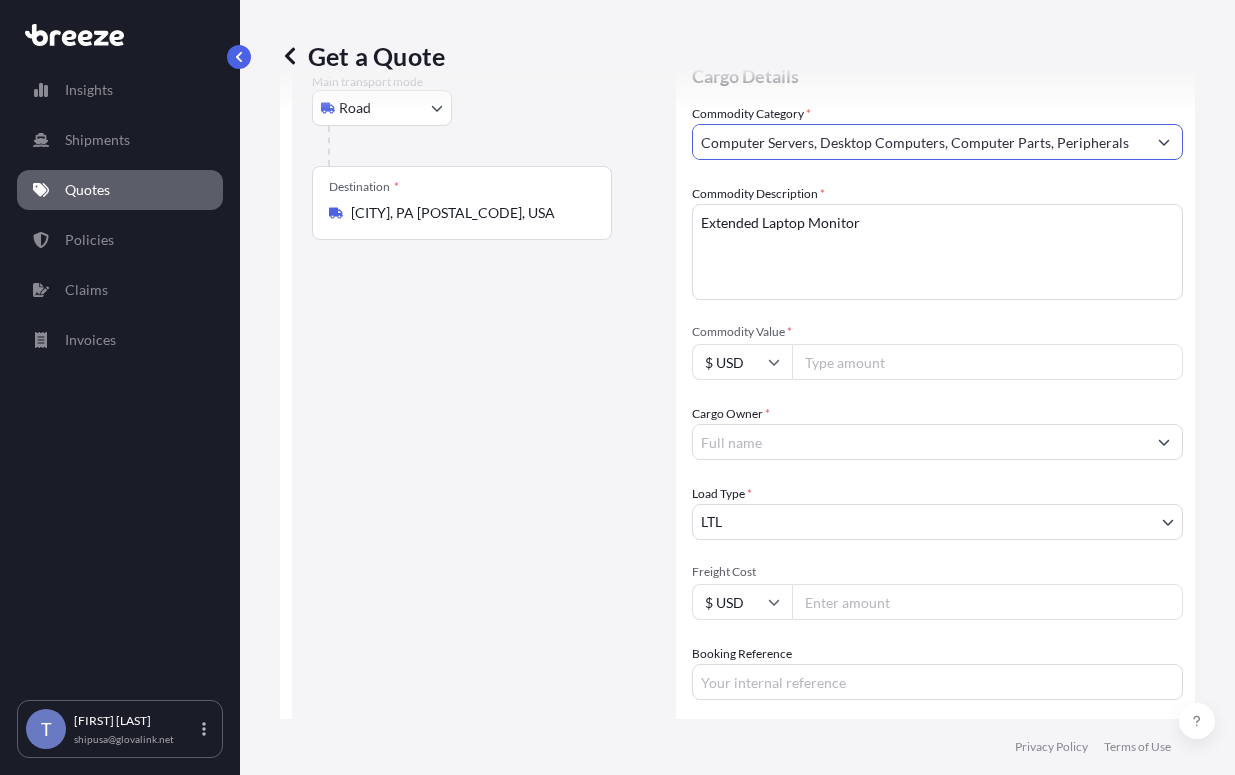 type on "Computer Servers, Desktop Computers, Computer Parts, Peripherals" 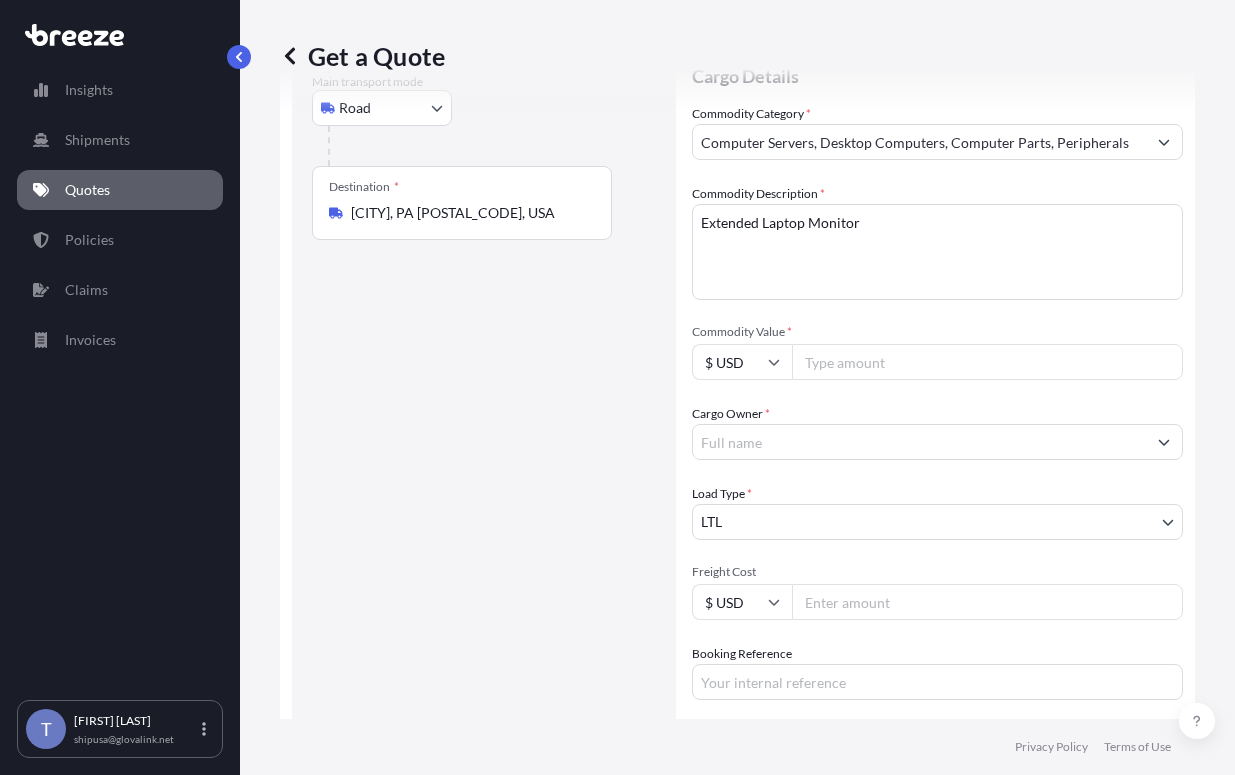 click on "Commodity Value   *" at bounding box center (987, 362) 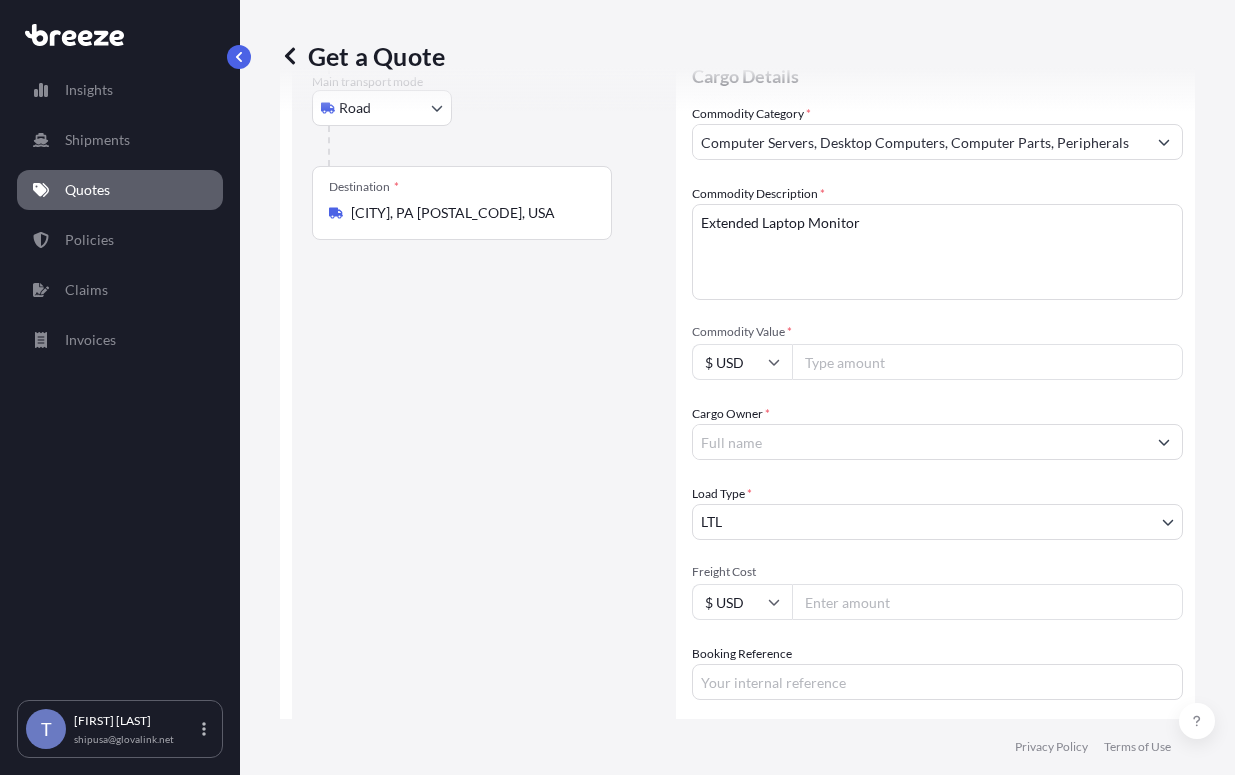 click on "Commodity Value   *" at bounding box center [987, 362] 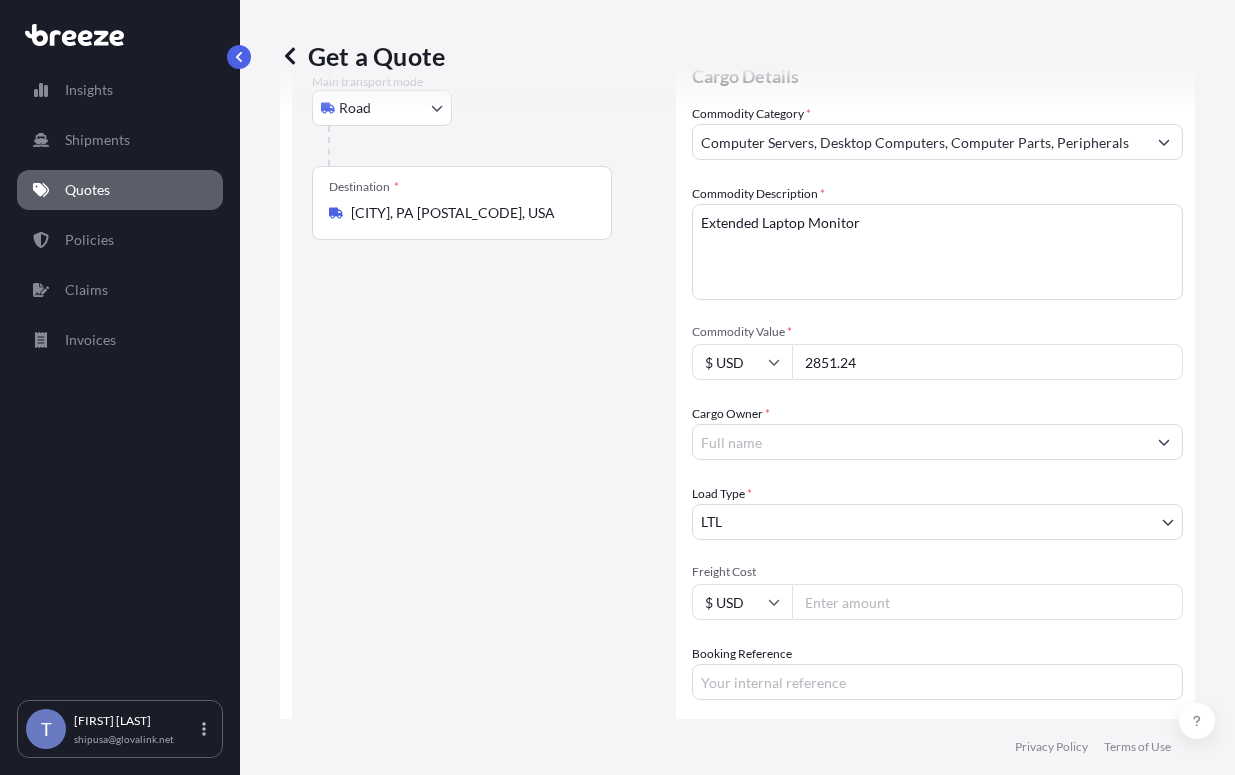 type on "2851.24" 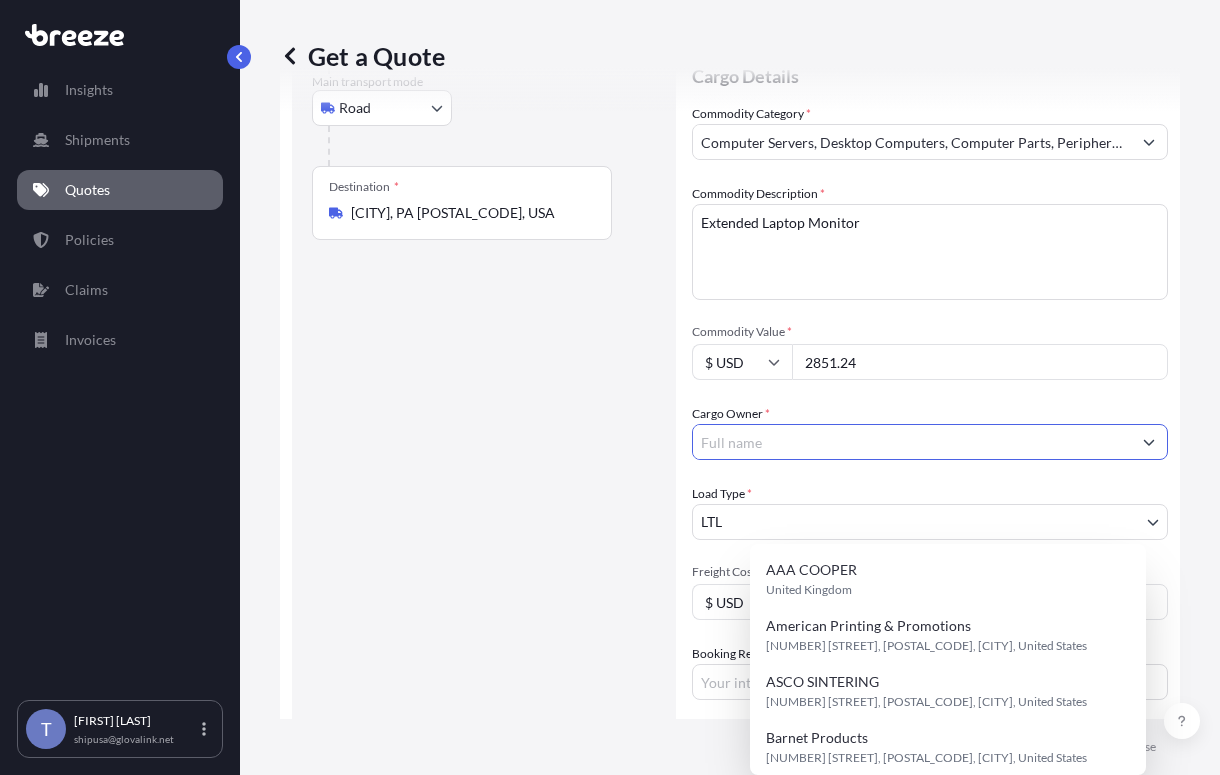 click on "Cargo Owner *" at bounding box center [912, 442] 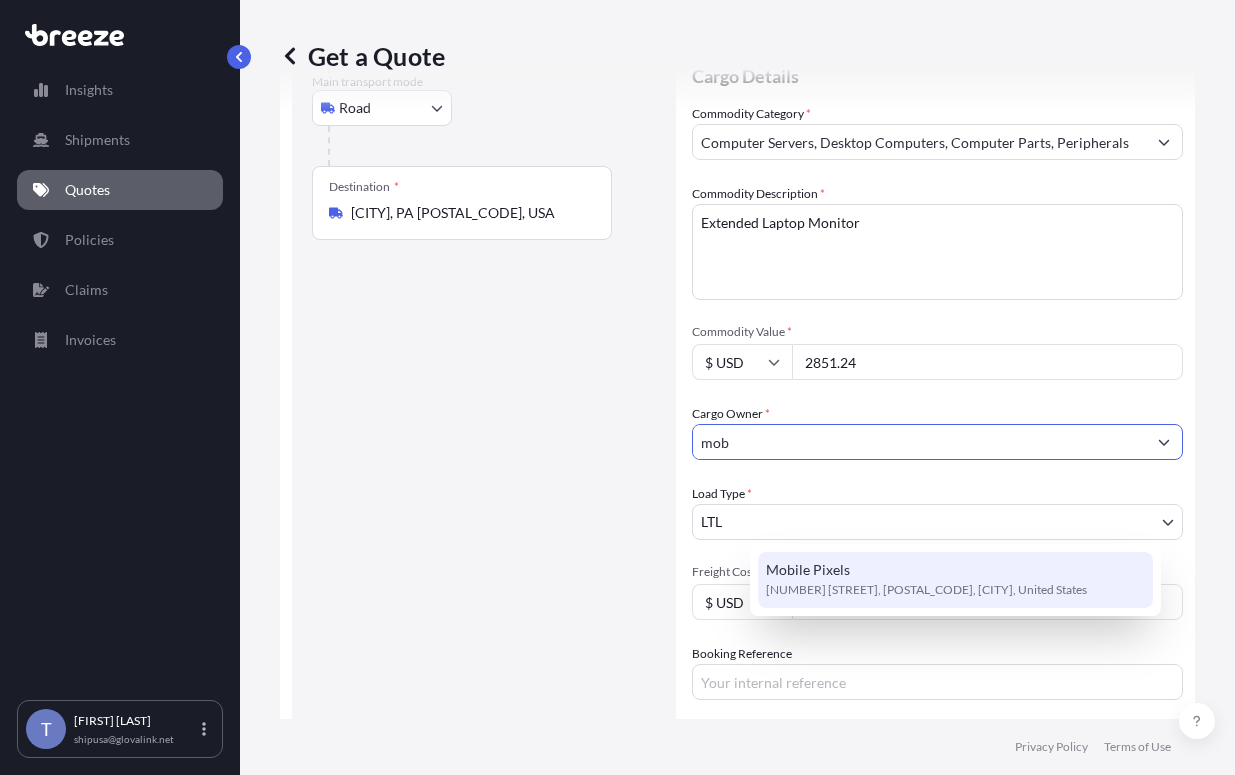 click on "[NUMBER] [STREET], [POSTAL_CODE], [CITY], United States" at bounding box center (926, 590) 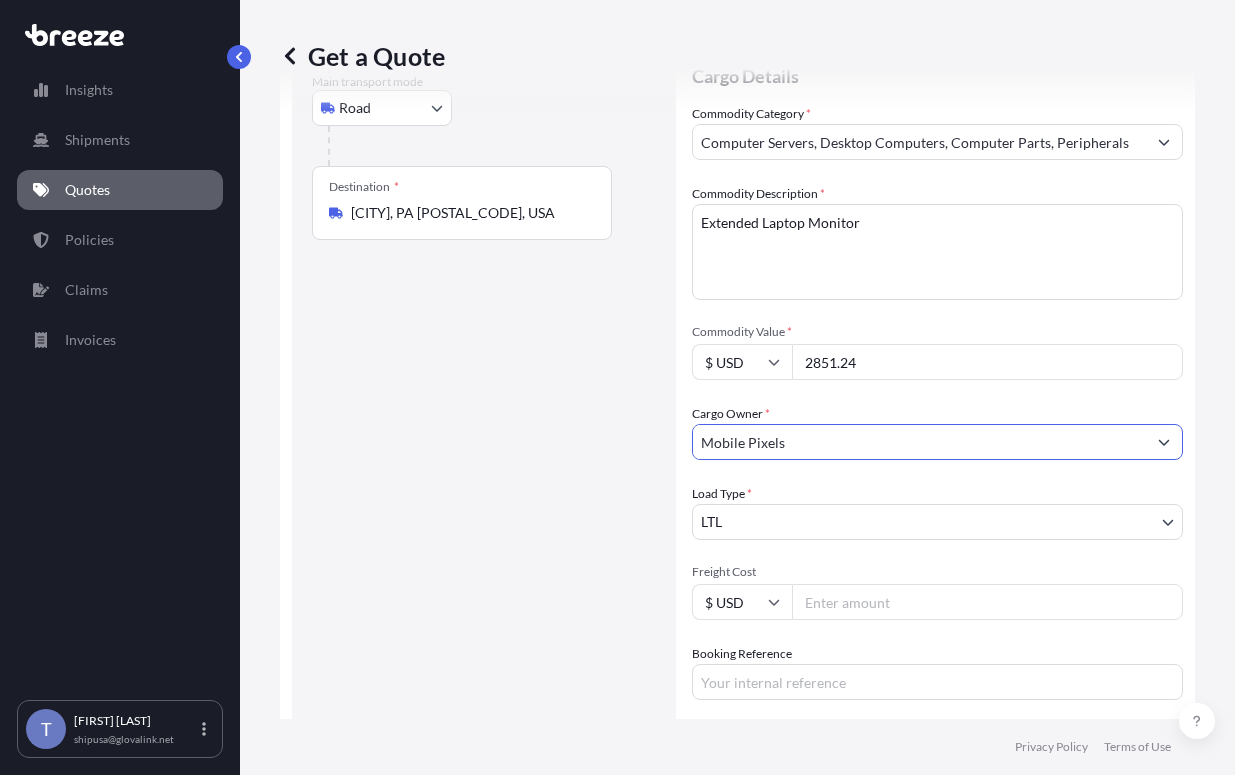 type on "Mobile Pixels" 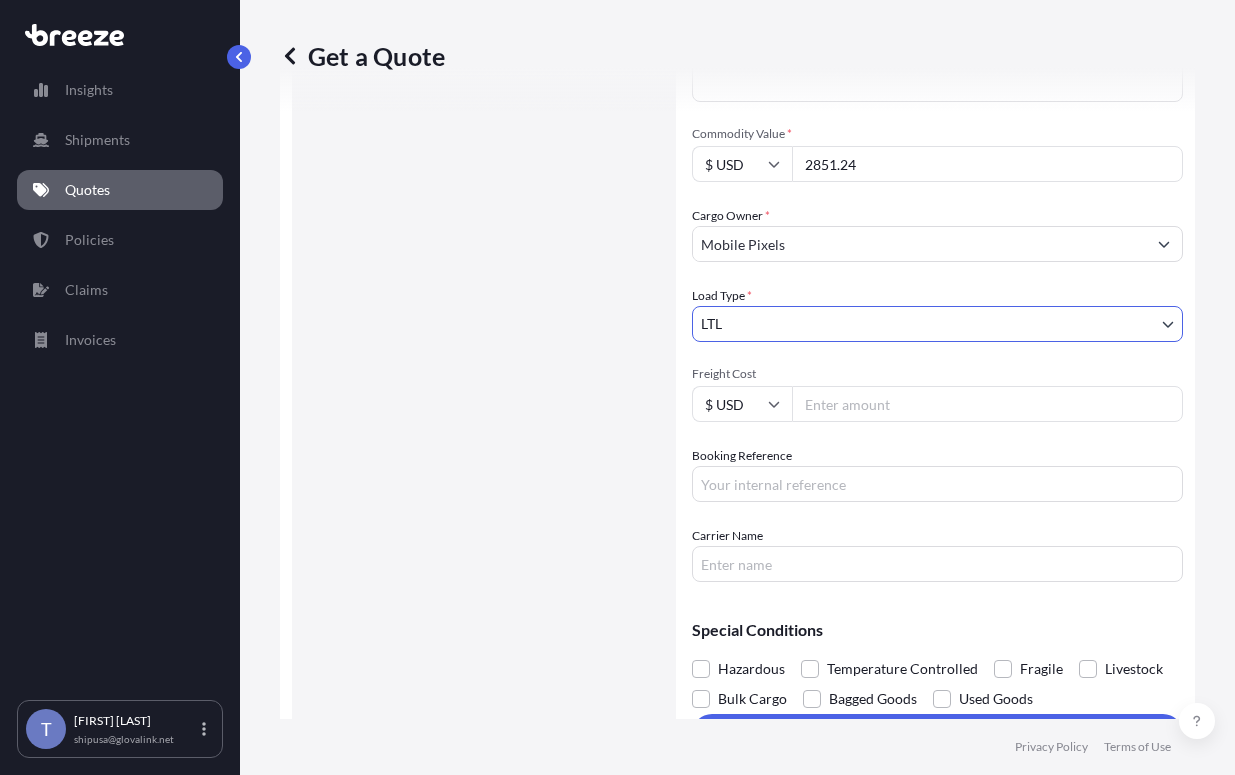 scroll, scrollTop: 436, scrollLeft: 0, axis: vertical 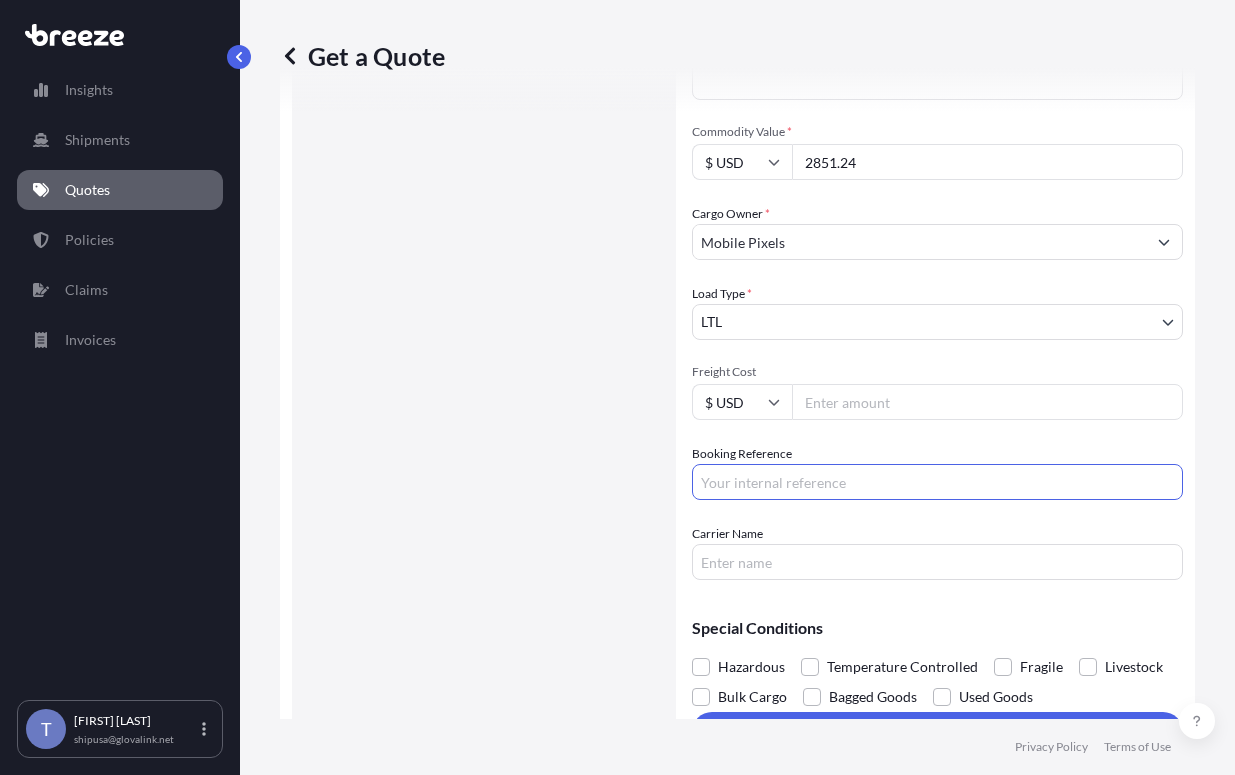 click on "Booking Reference" at bounding box center (937, 482) 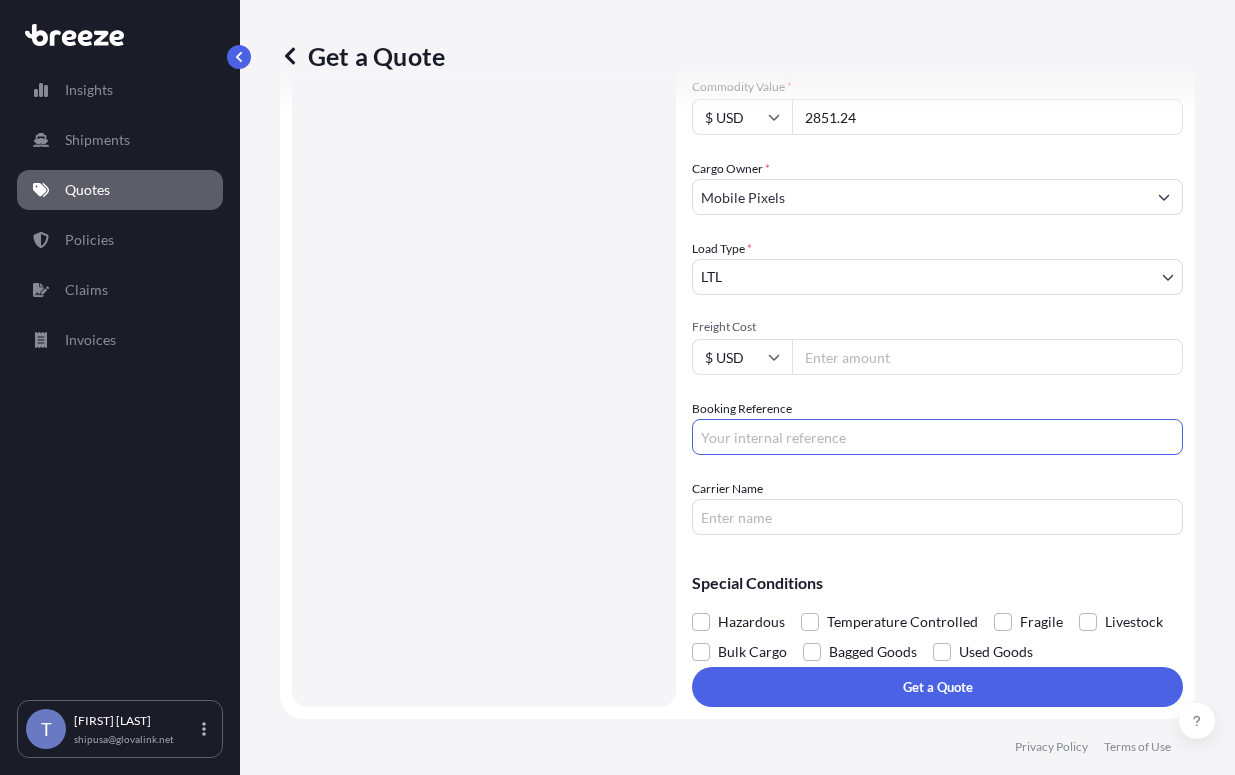 scroll, scrollTop: 636, scrollLeft: 0, axis: vertical 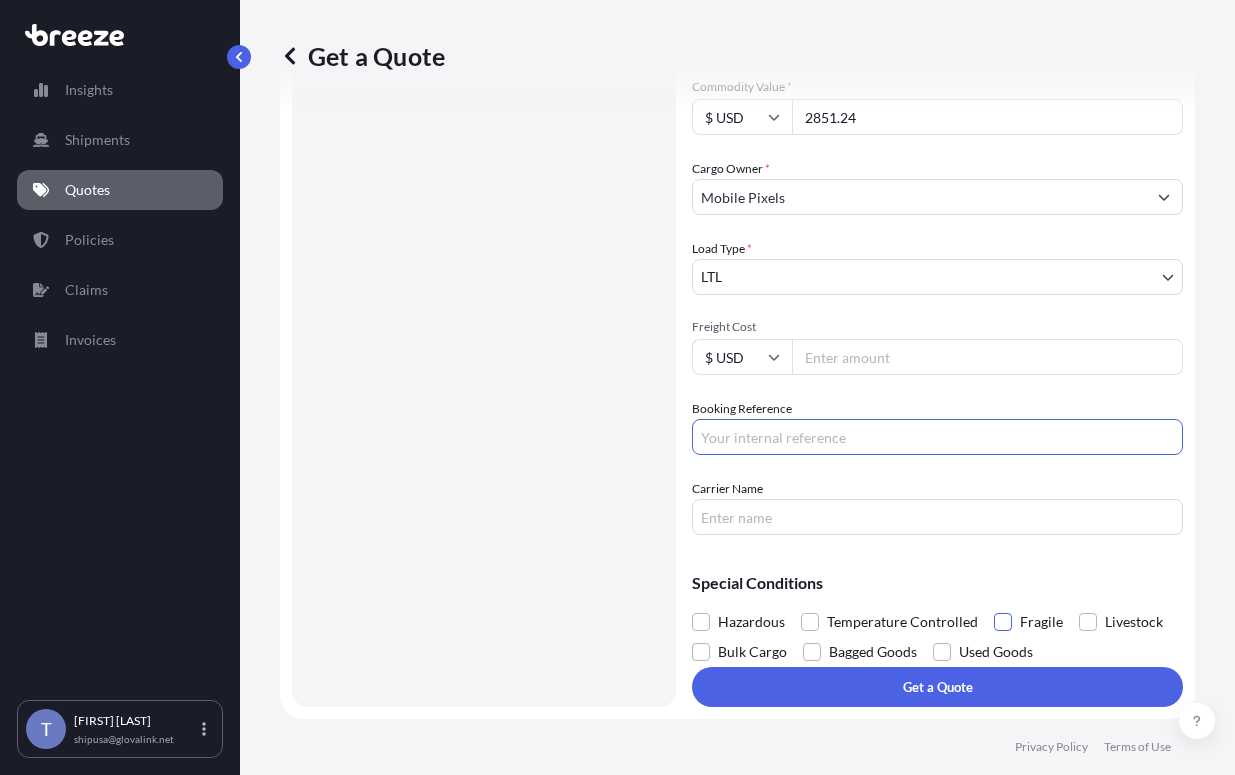 click at bounding box center (1003, 622) 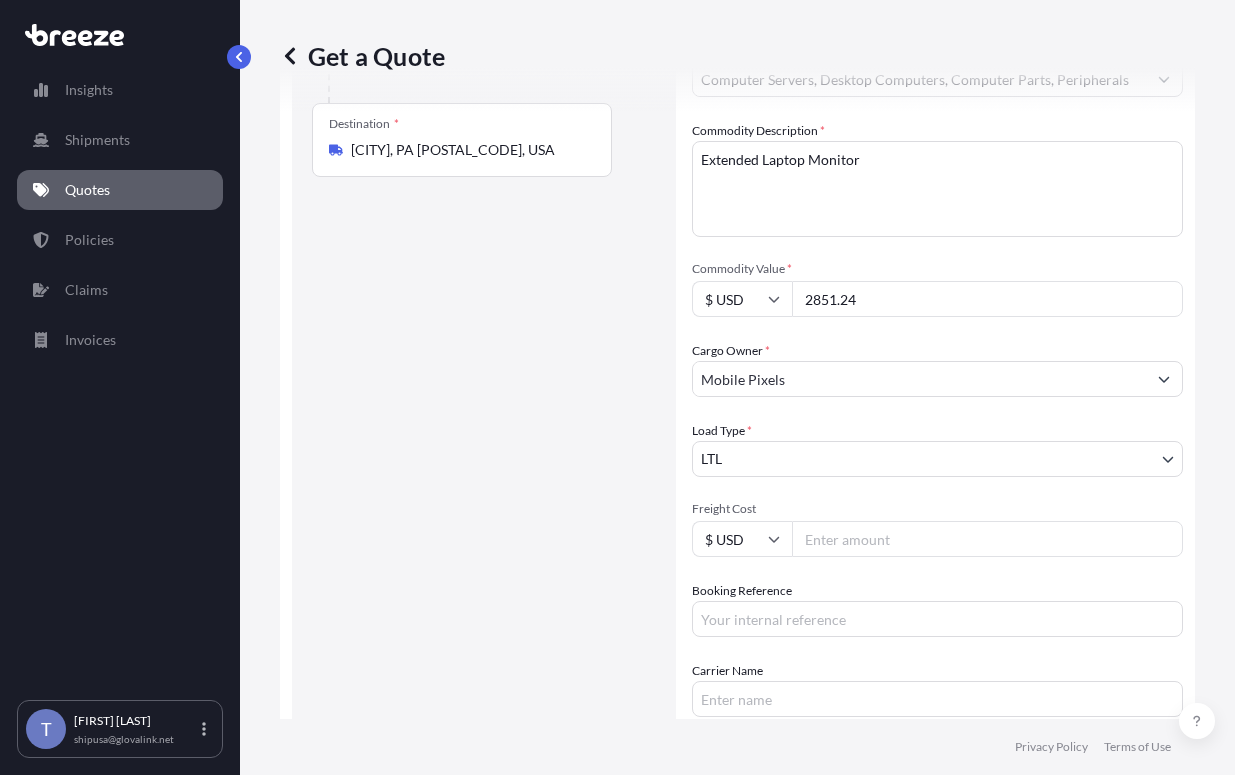 scroll, scrollTop: 236, scrollLeft: 0, axis: vertical 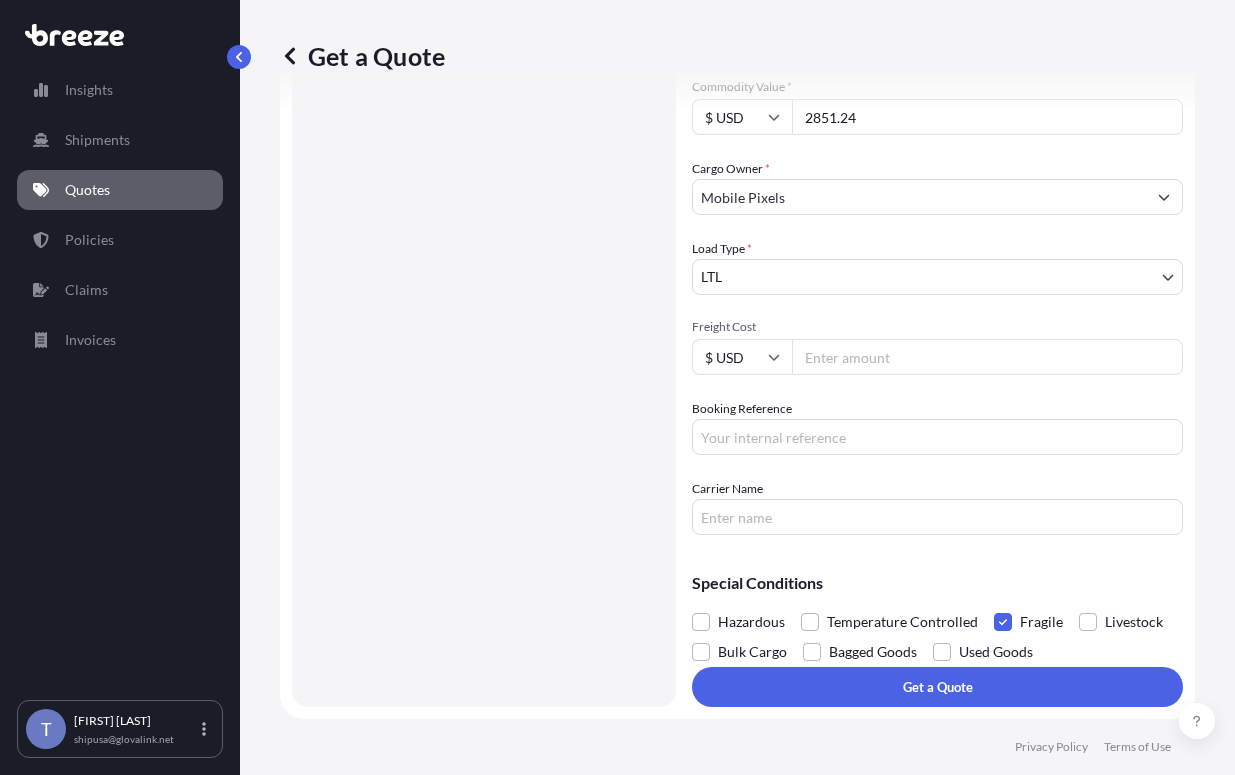 click on "Carrier Name" at bounding box center [937, 517] 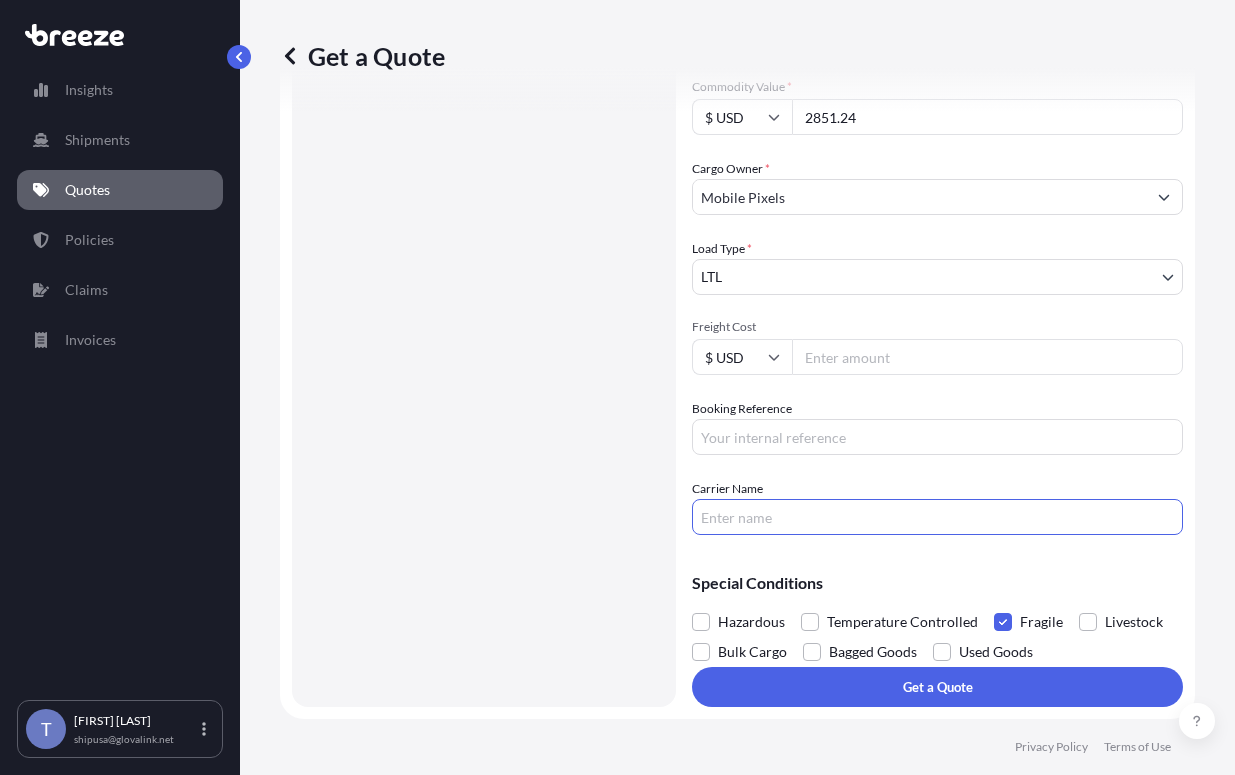 type on "EDI EXPRESS" 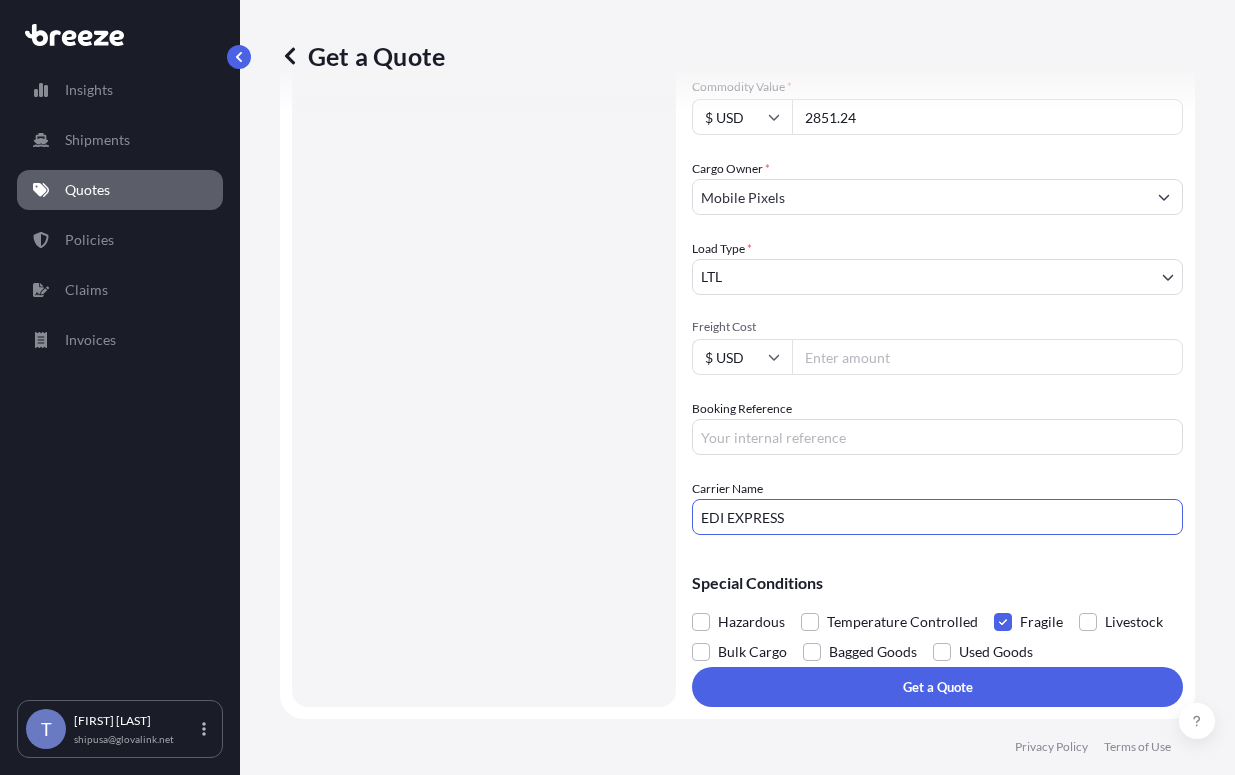 click on "Booking Reference" at bounding box center (937, 437) 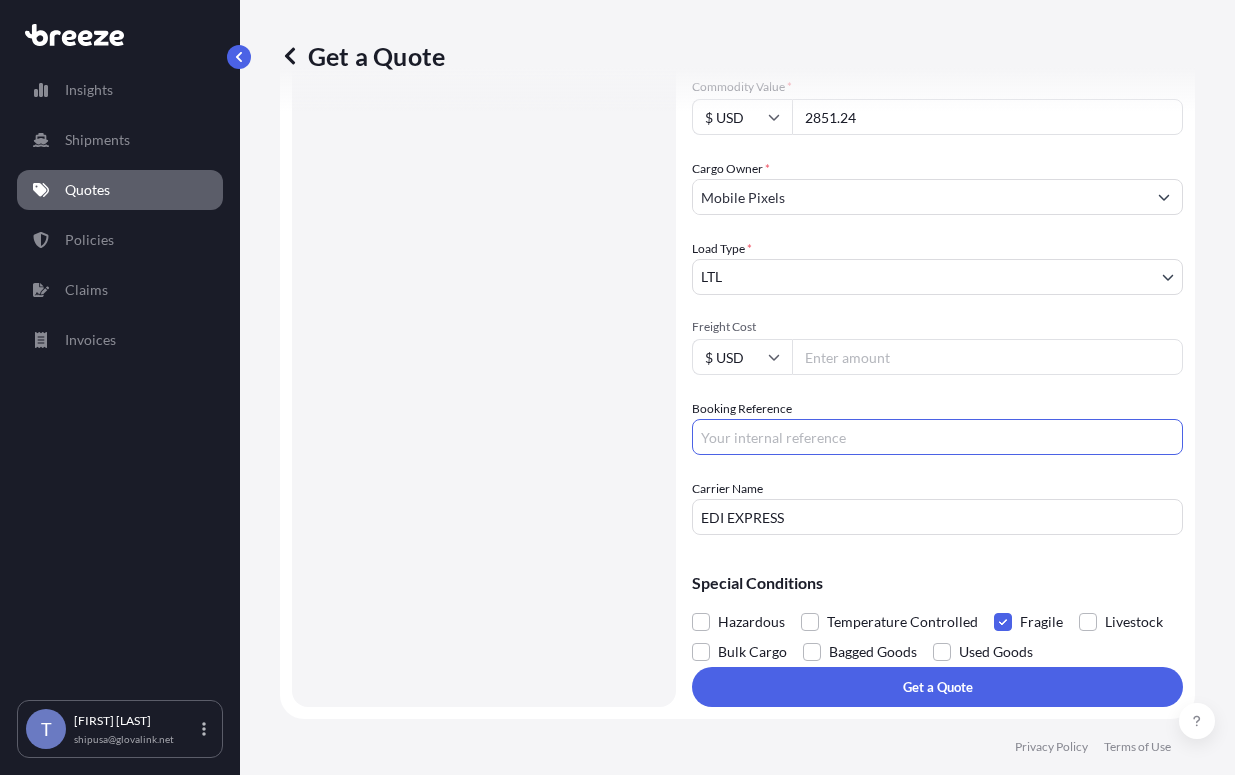 click on "Commodity Category * Computer Servers, Desktop Computers, Computer Parts, Peripherals Commodity Description * Extended Laptop Monitor Commodity Value * $ USD 2851.24 Cargo Owner * Mobile Pixels Load Type * LTL LTL FTL Freight Cost $ USD Booking Reference Carrier Name EDI EXPRESS" at bounding box center [937, 197] 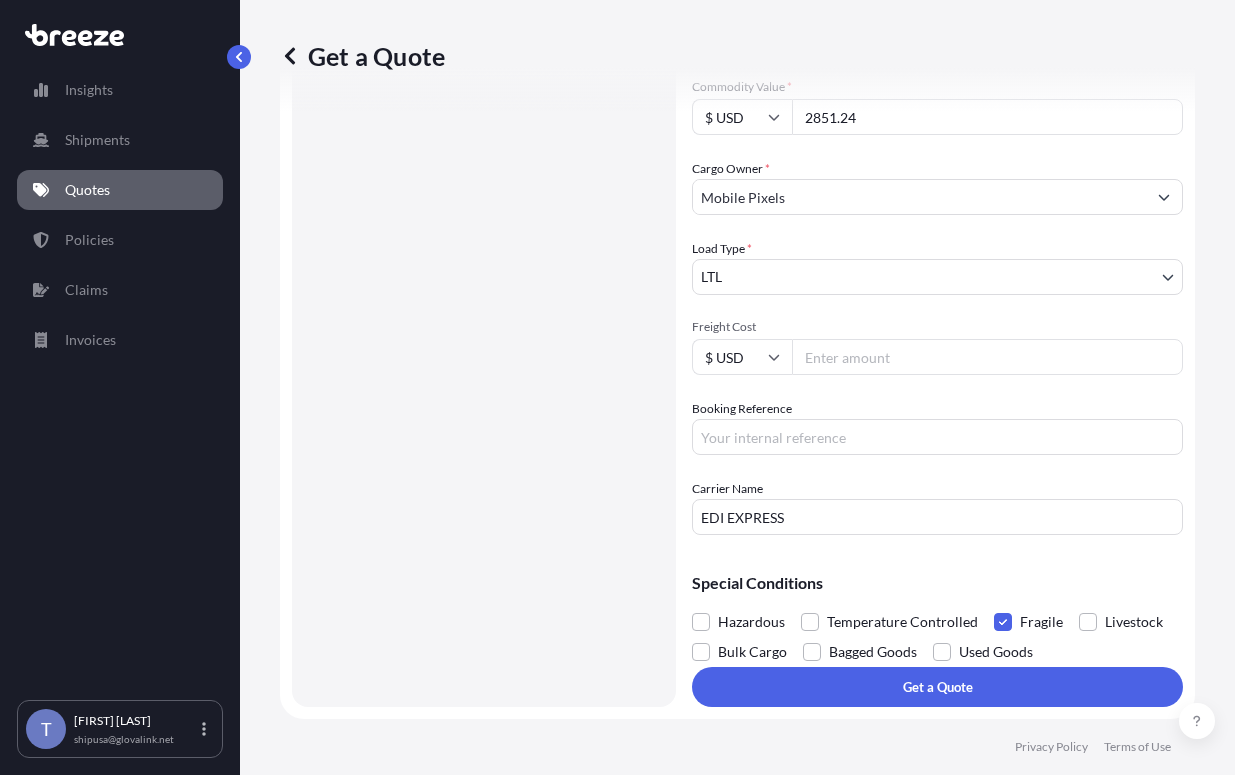 click on "Freight Cost" at bounding box center [987, 357] 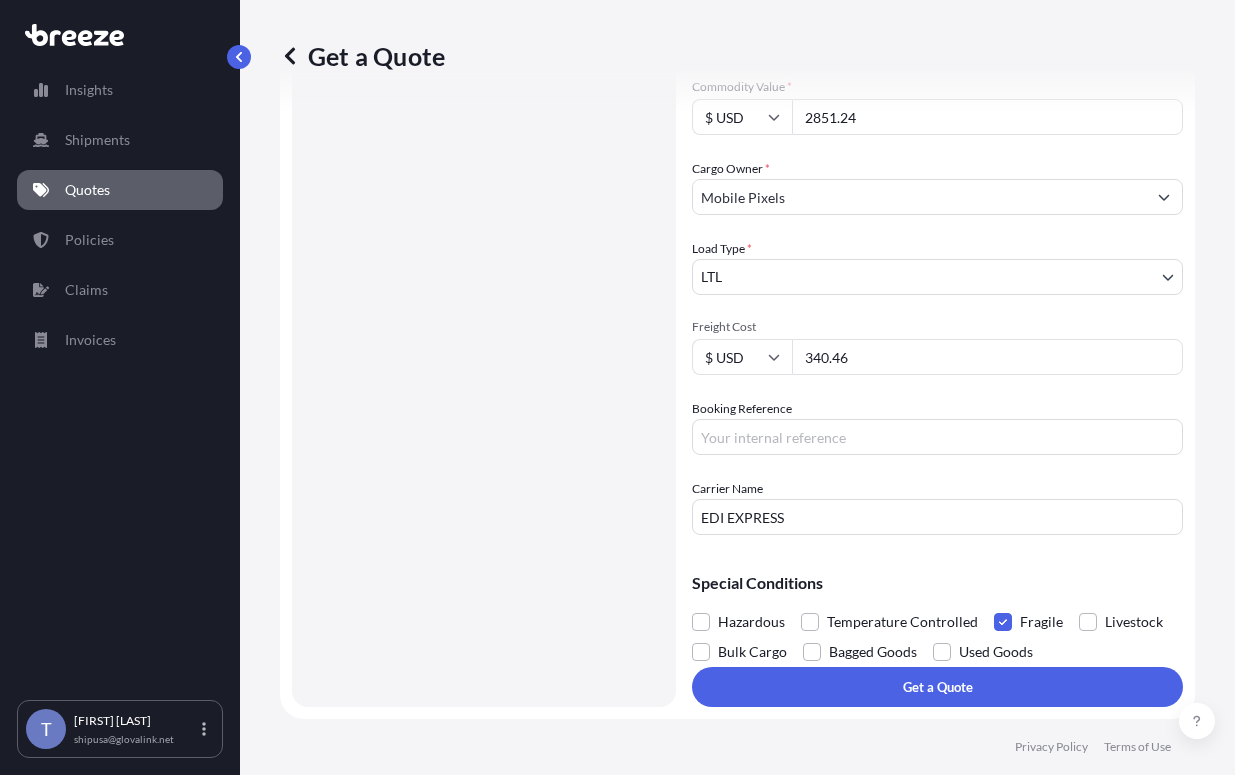 type on "340.46" 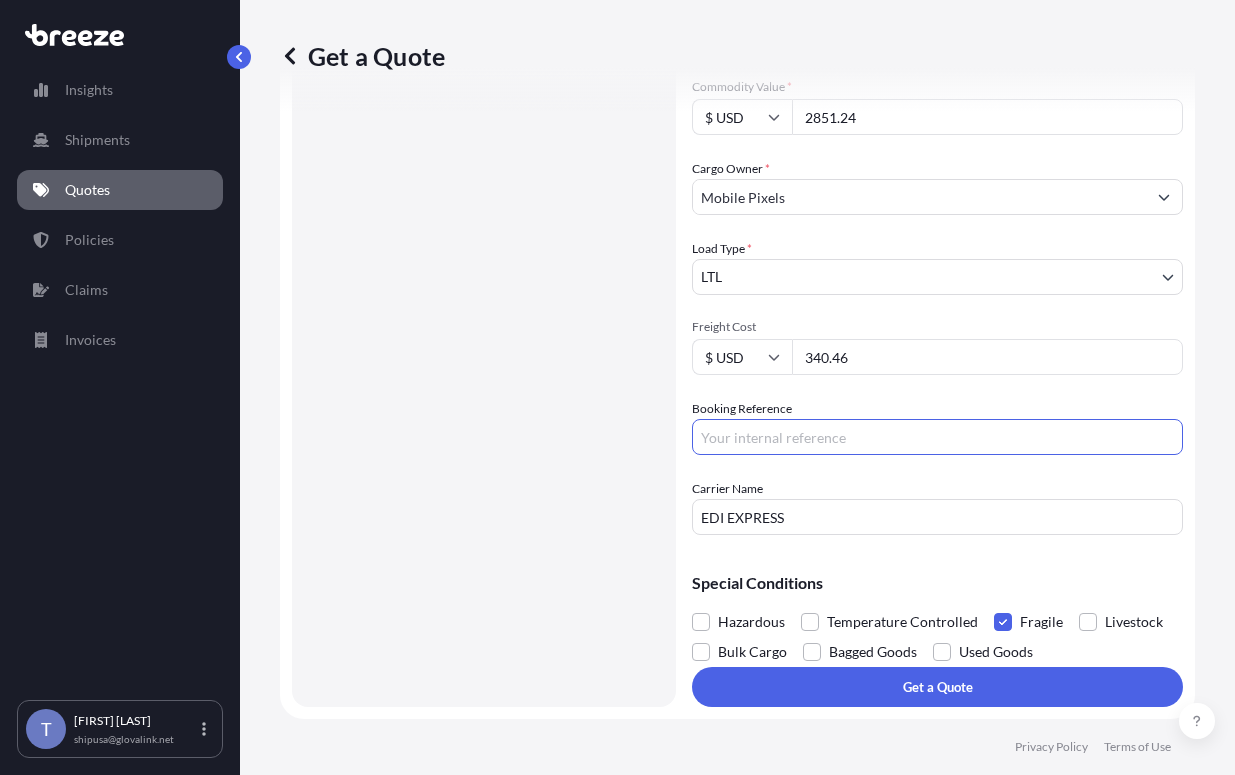 click on "Booking Reference" at bounding box center [937, 437] 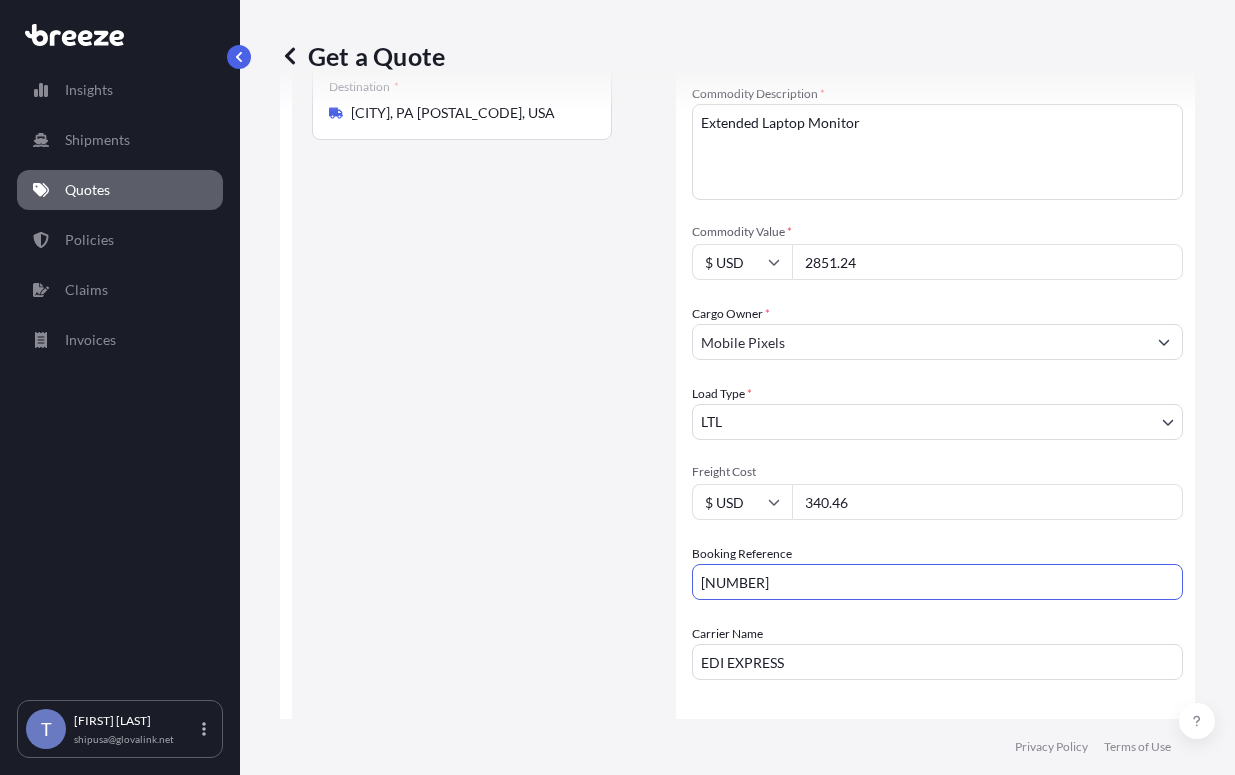 scroll, scrollTop: 636, scrollLeft: 0, axis: vertical 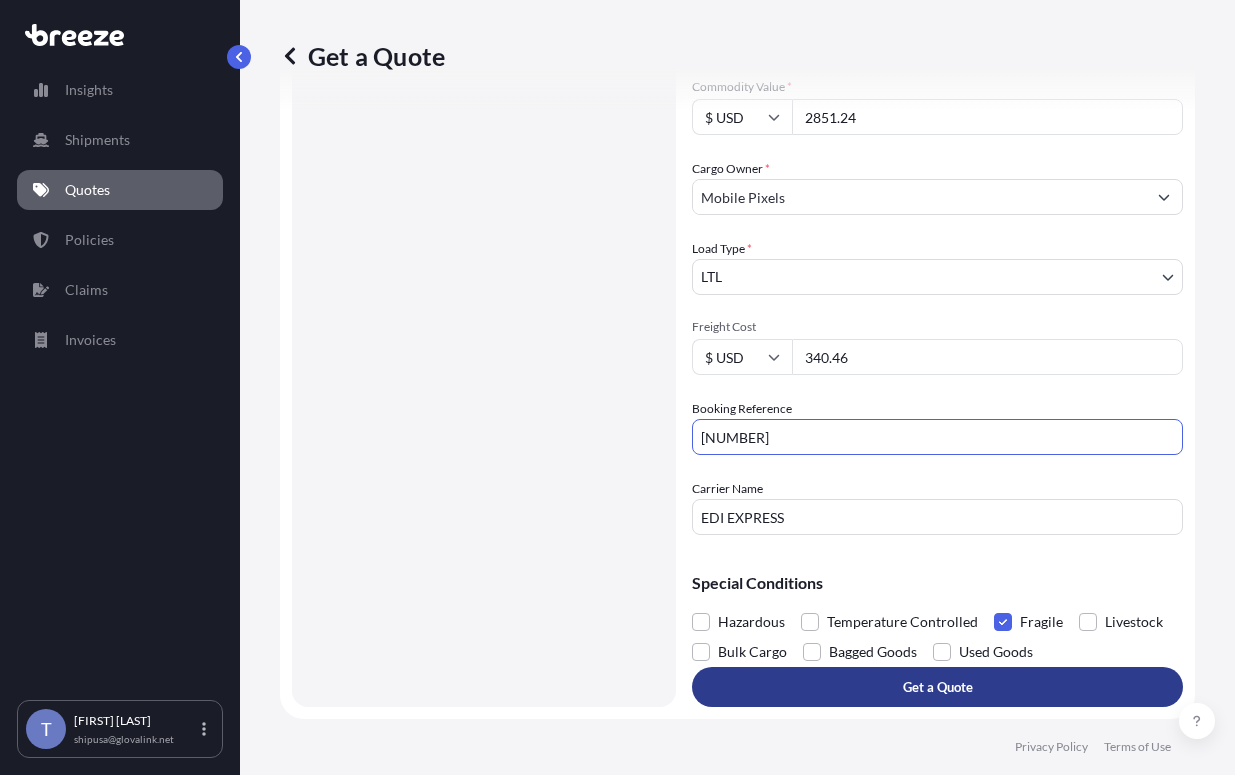 type on "[NUMBER]" 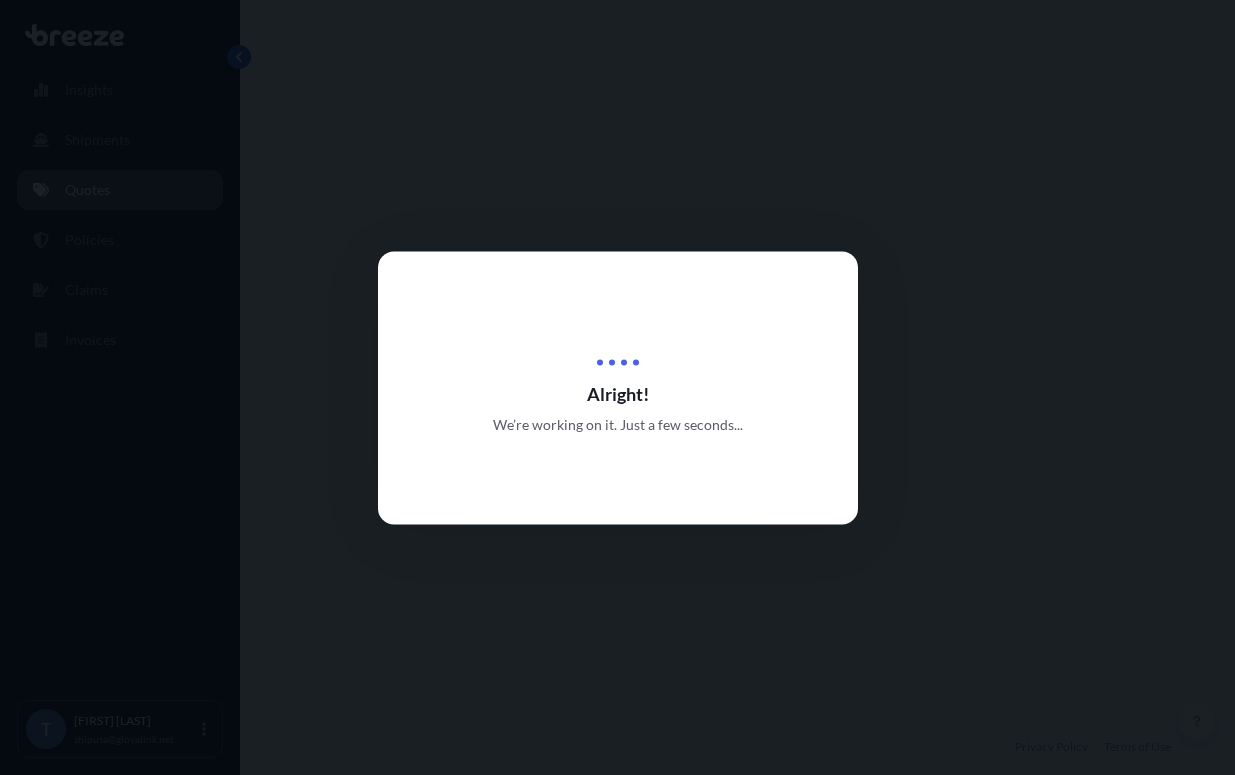 scroll, scrollTop: 0, scrollLeft: 0, axis: both 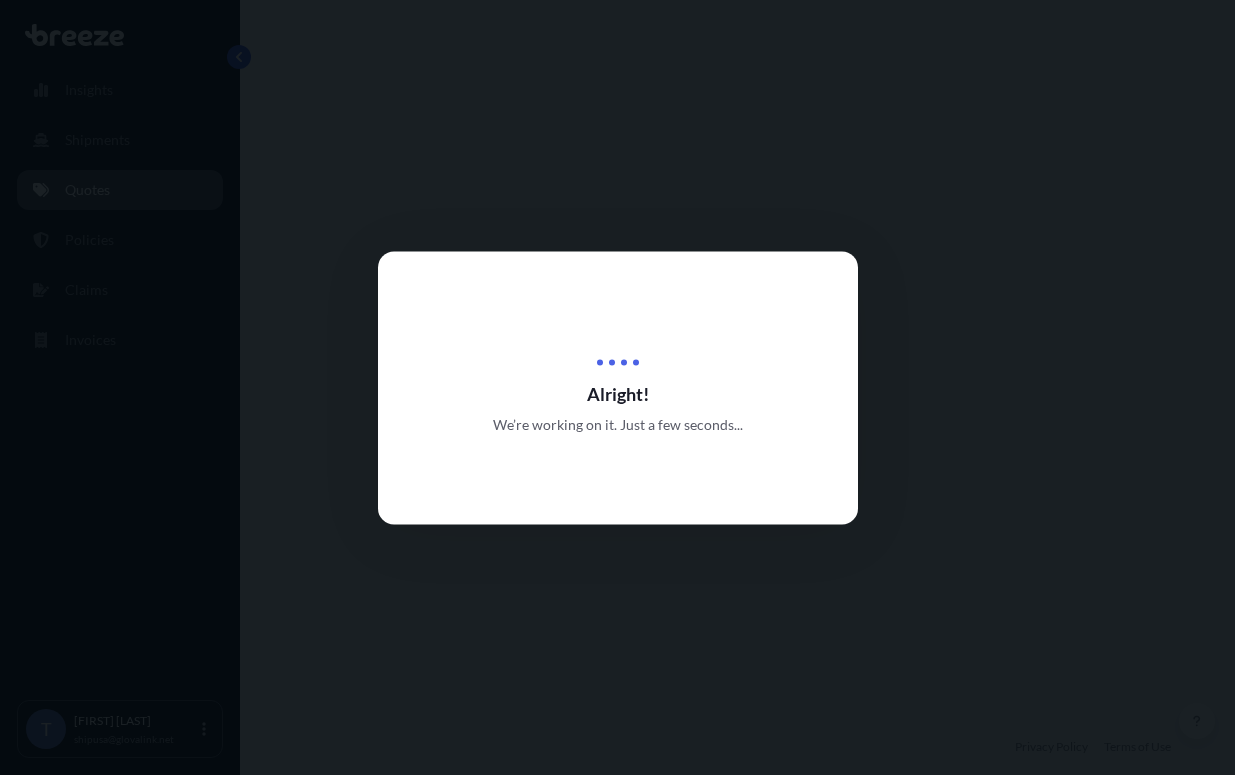 select on "Road" 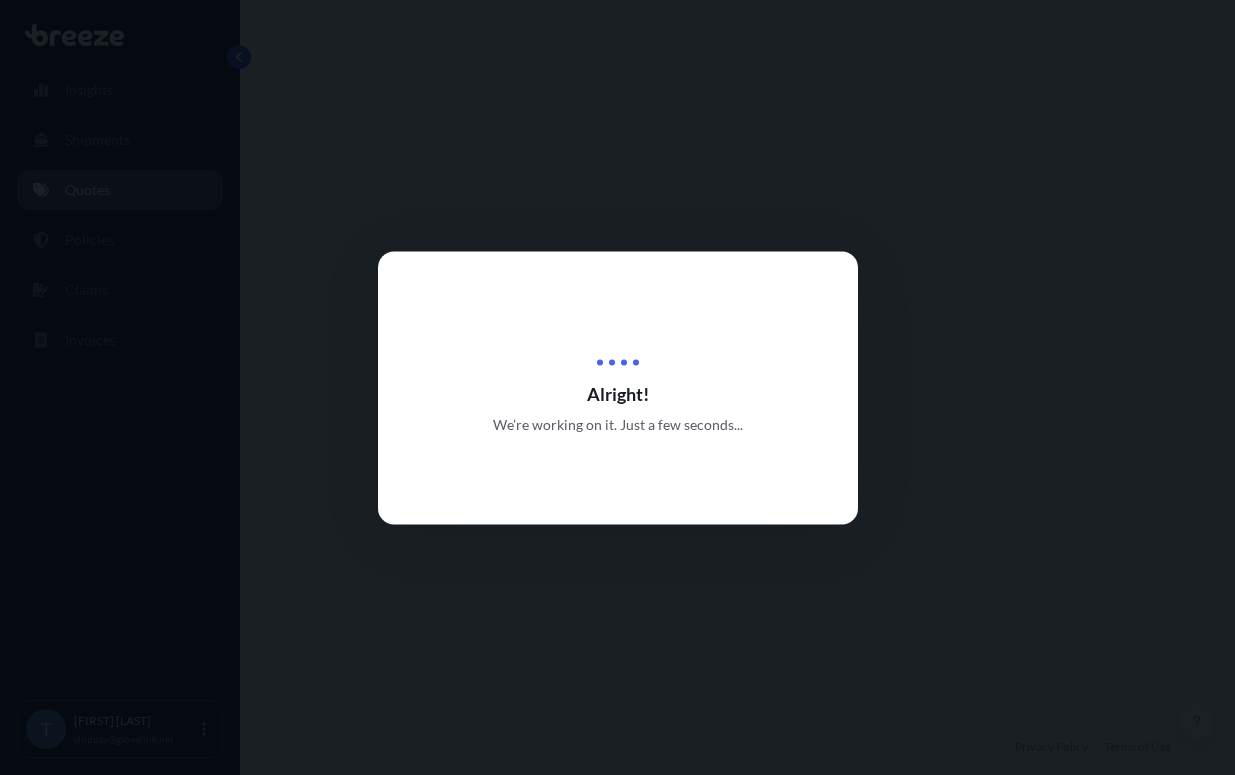 select on "1" 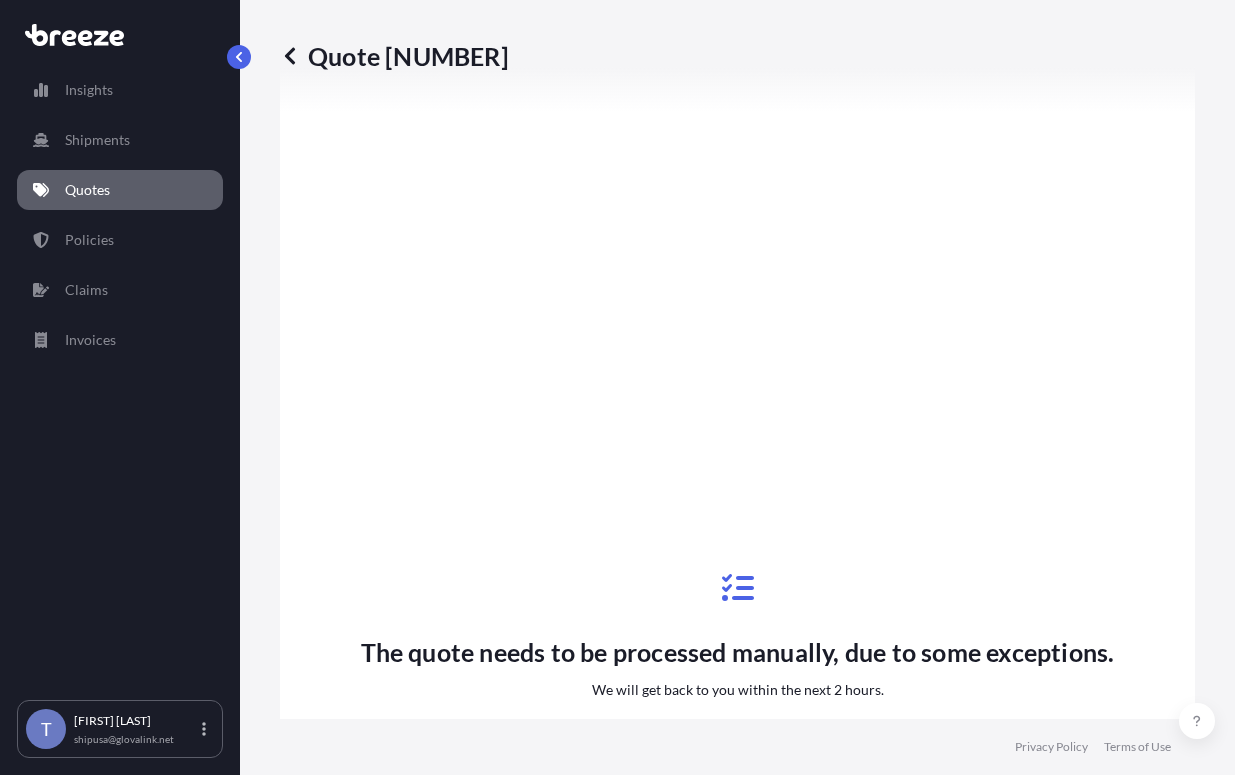 scroll, scrollTop: 1658, scrollLeft: 0, axis: vertical 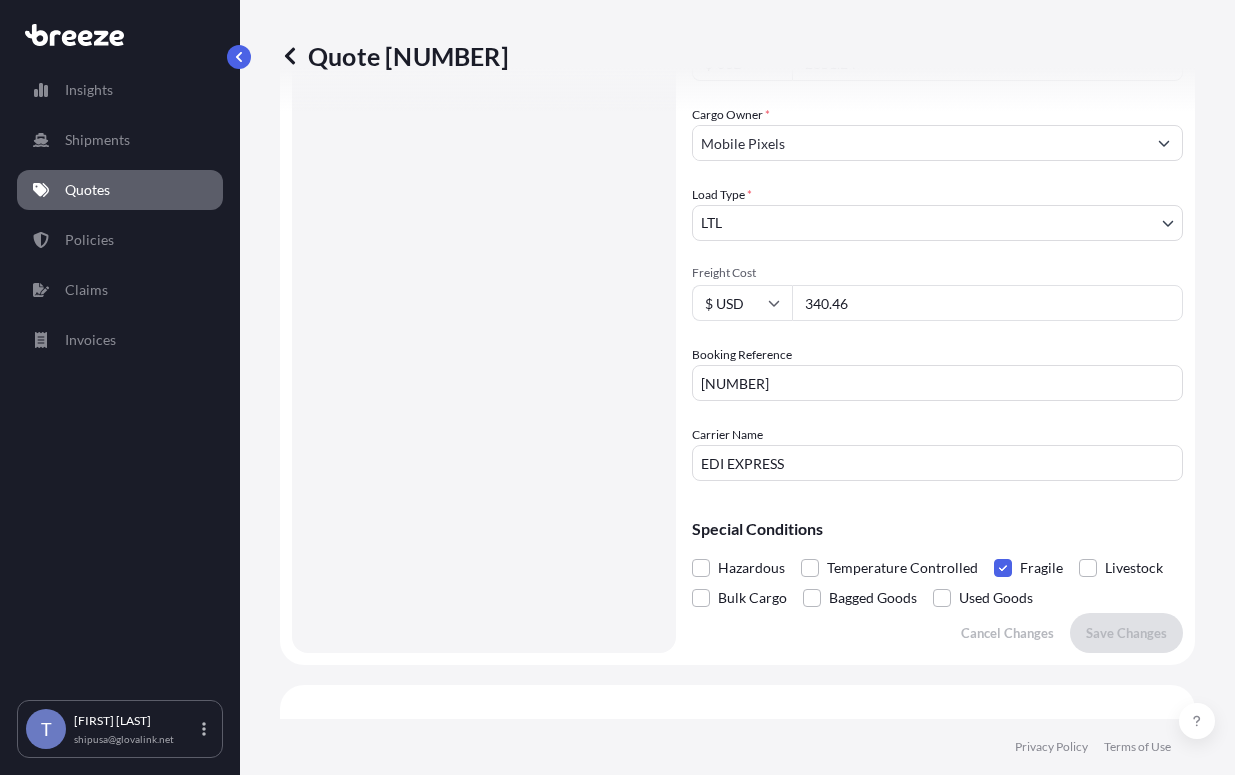 drag, startPoint x: 916, startPoint y: 398, endPoint x: 865, endPoint y: 396, distance: 51.0392 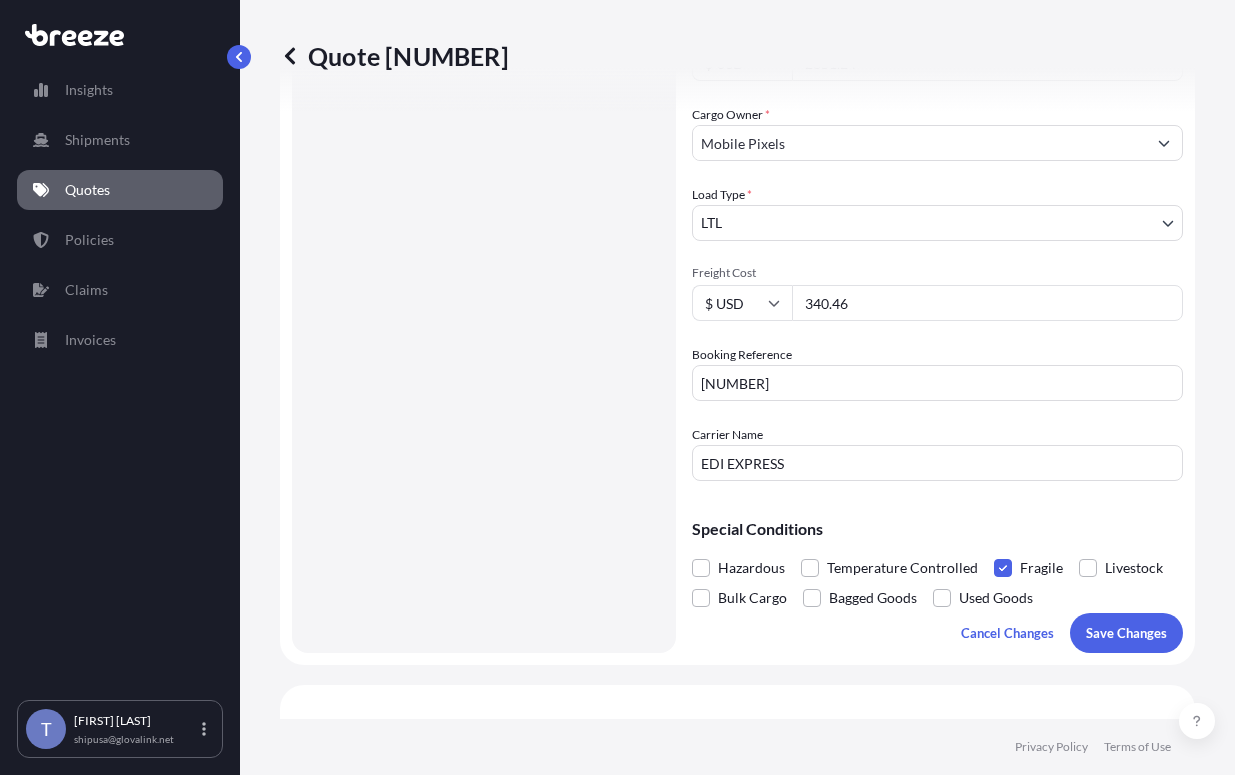 click on "Quote [NUMBER] Route Details Place of loading Road Road Rail Origin * [CITY], CA [POSTAL_CODE], USA Main transport mode Road Sea Air Road Rail Destination * [CITY], PA [POSTAL_CODE], USA Road Road Rail Place of Discharge Coverage Type All risks Covers losses or damages due to any cause, except for those excluded FPA "Free of Particular Average" - limited coverage for partial cargo loss or damage Cargo Details Commodity Category * Computer Servers, Desktop Computers, Computer Parts, Peripherals Commodity Description * Extended Laptop Monitor Commodity Value * $ USD 2851.24 Cargo Owner * Mobile Pixels Load Type * LTL LTL FTL Freight Cost $ USD 340.46 Booking Reference [NUMBER] Carrier Name EDI EXPRESS Special Conditions Hazardous Temperature Controlled Fragile Main Exclusions Delay" at bounding box center (737, 359) 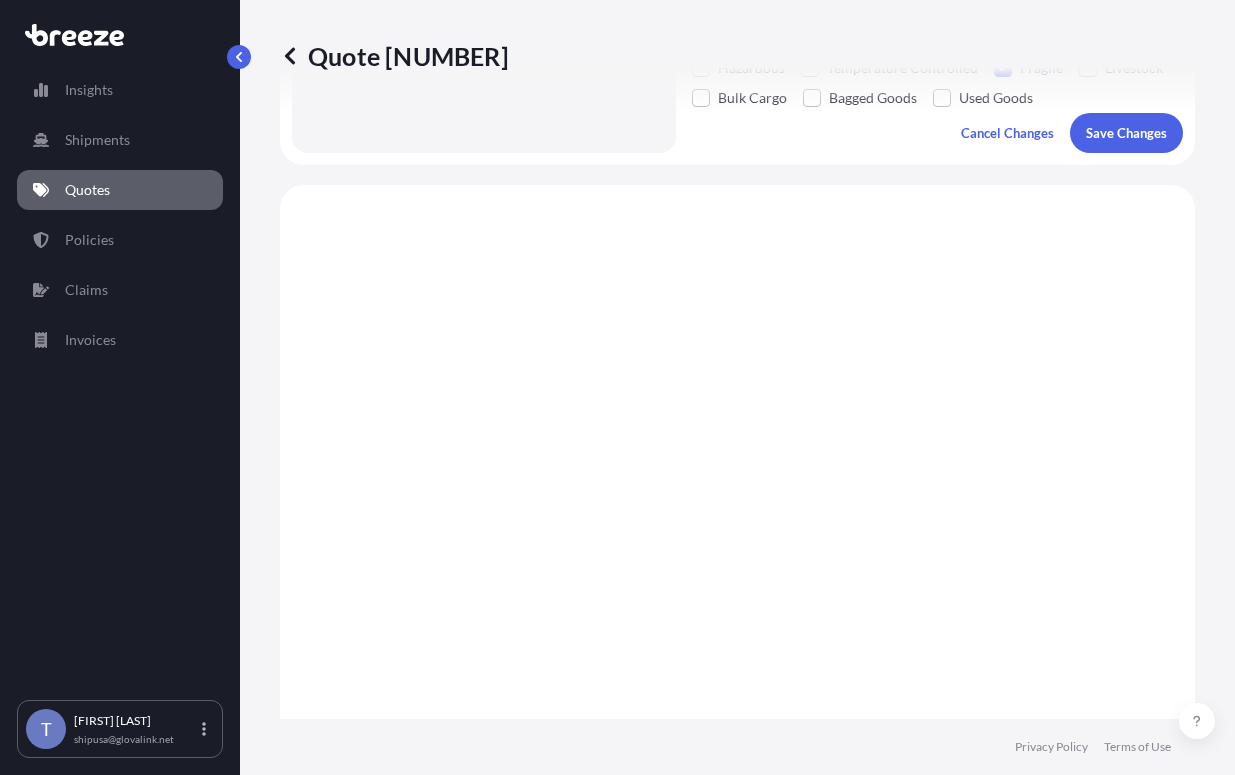 scroll, scrollTop: 1535, scrollLeft: 0, axis: vertical 